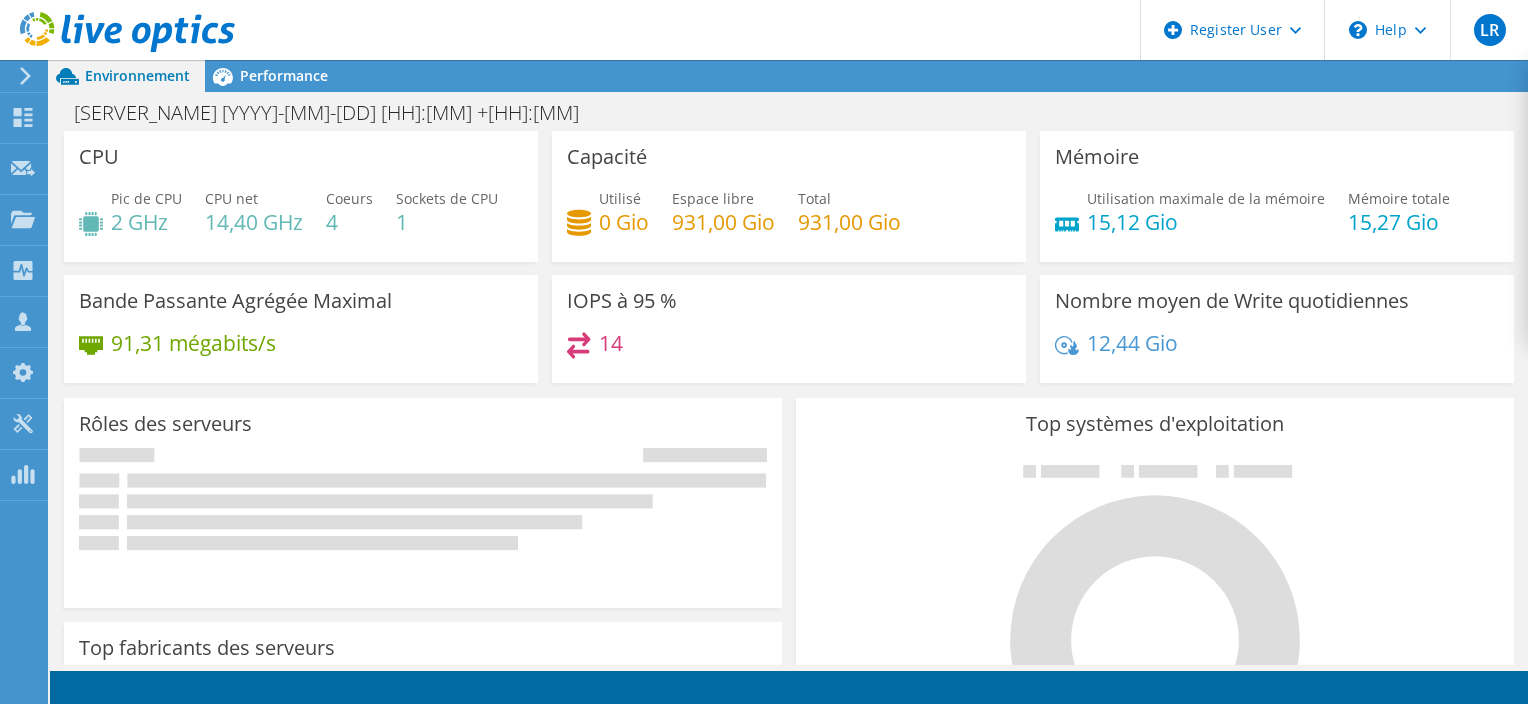scroll, scrollTop: 0, scrollLeft: 0, axis: both 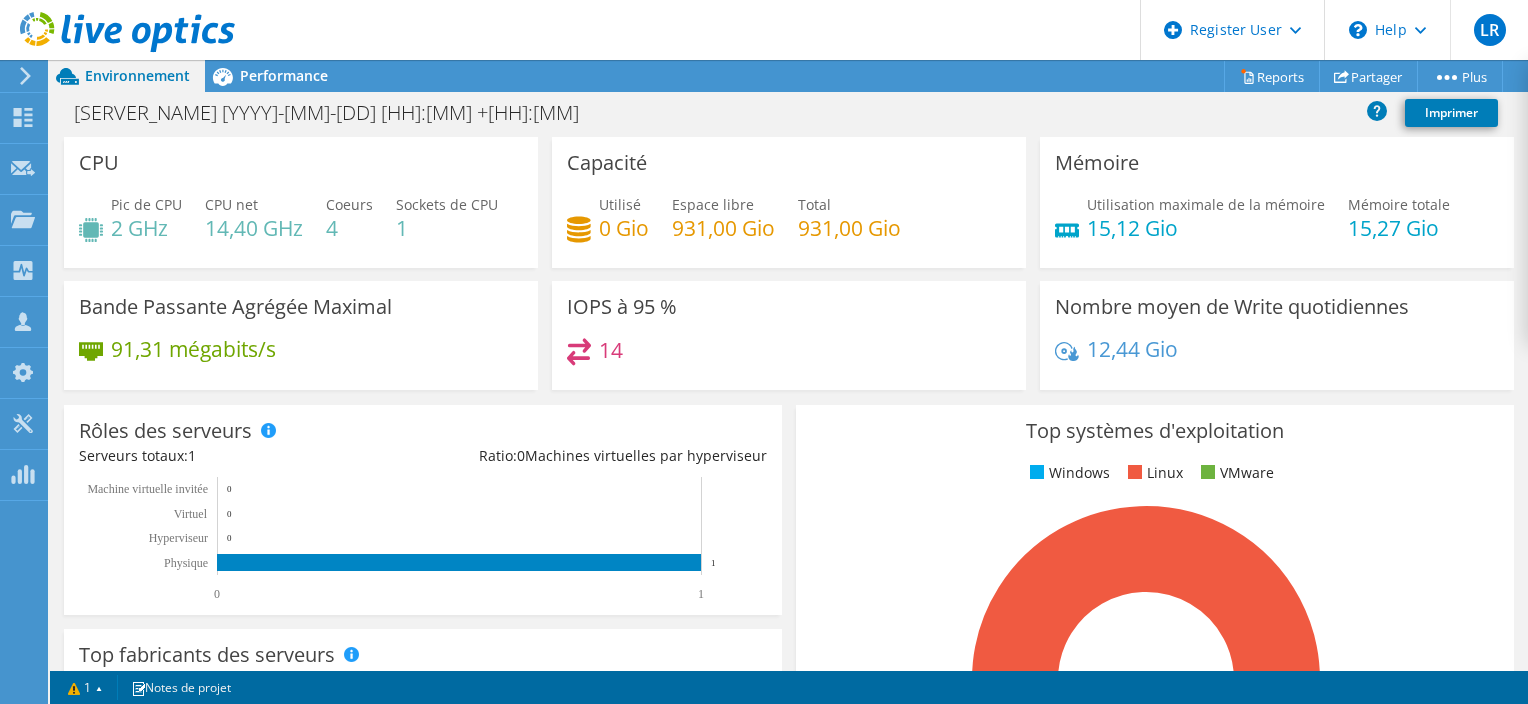 drag, startPoint x: 1417, startPoint y: 454, endPoint x: 1419, endPoint y: 441, distance: 13.152946 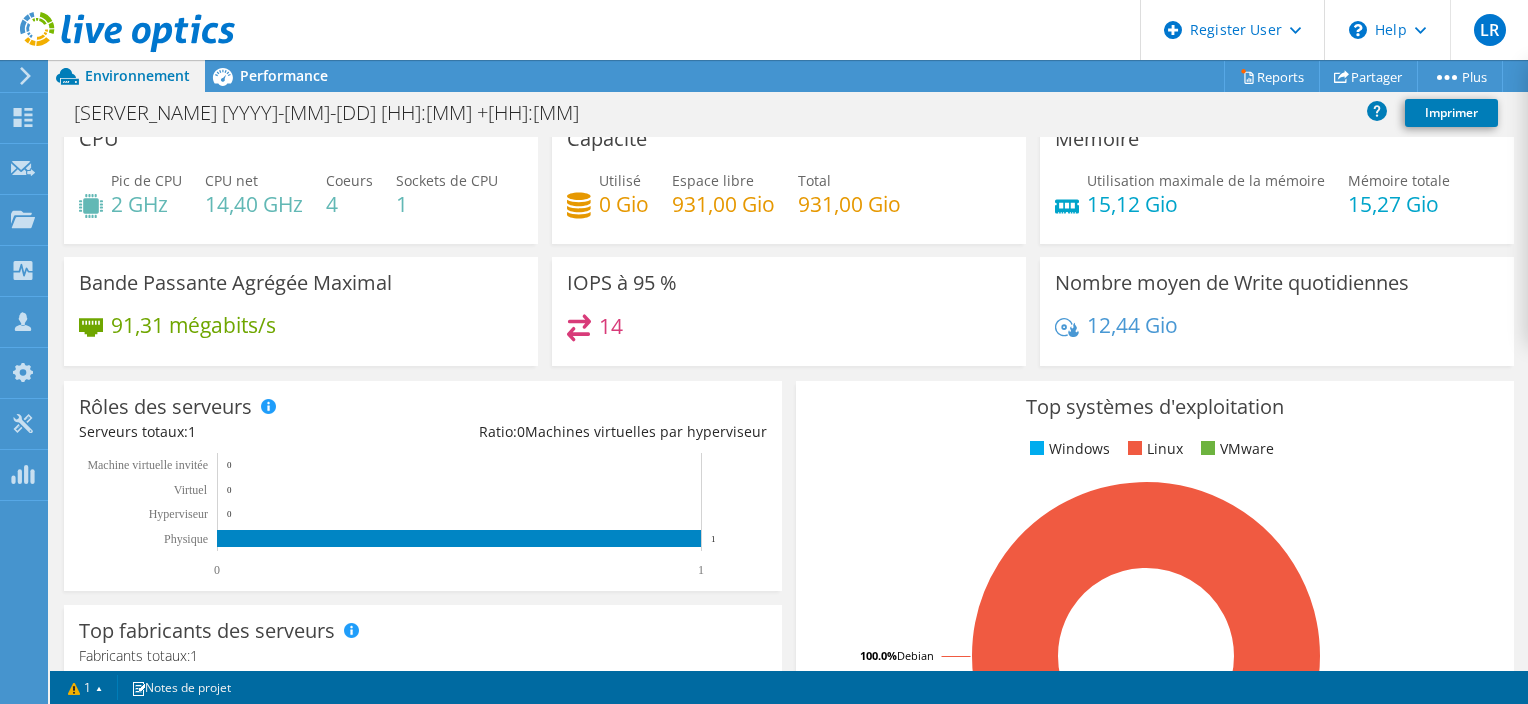 scroll, scrollTop: 0, scrollLeft: 0, axis: both 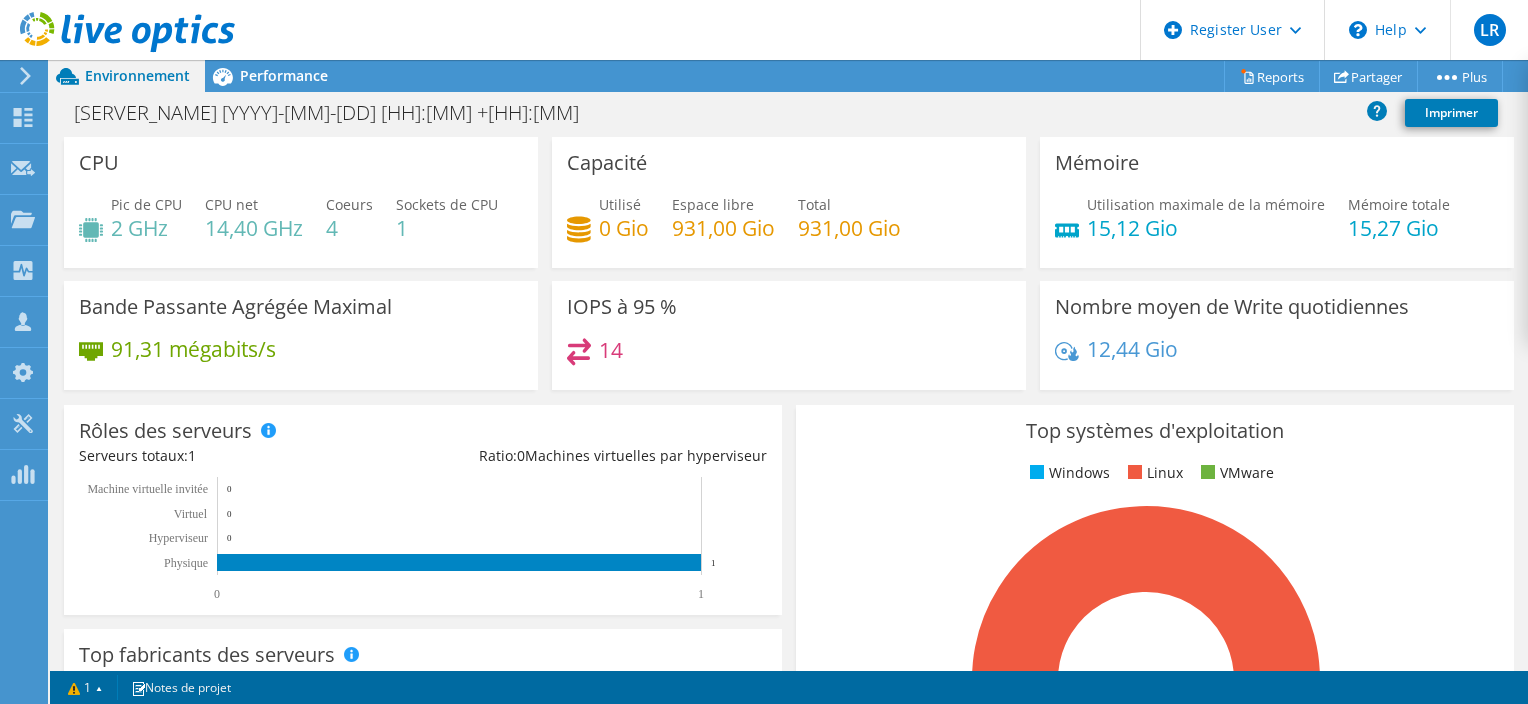 click on "CPU
Pic de CPU
[NUMBER]
CPU net
[NUMBER]
Coeurs
[NUMBER]
Sockets de CPU
[NUMBER]" at bounding box center (301, 202) 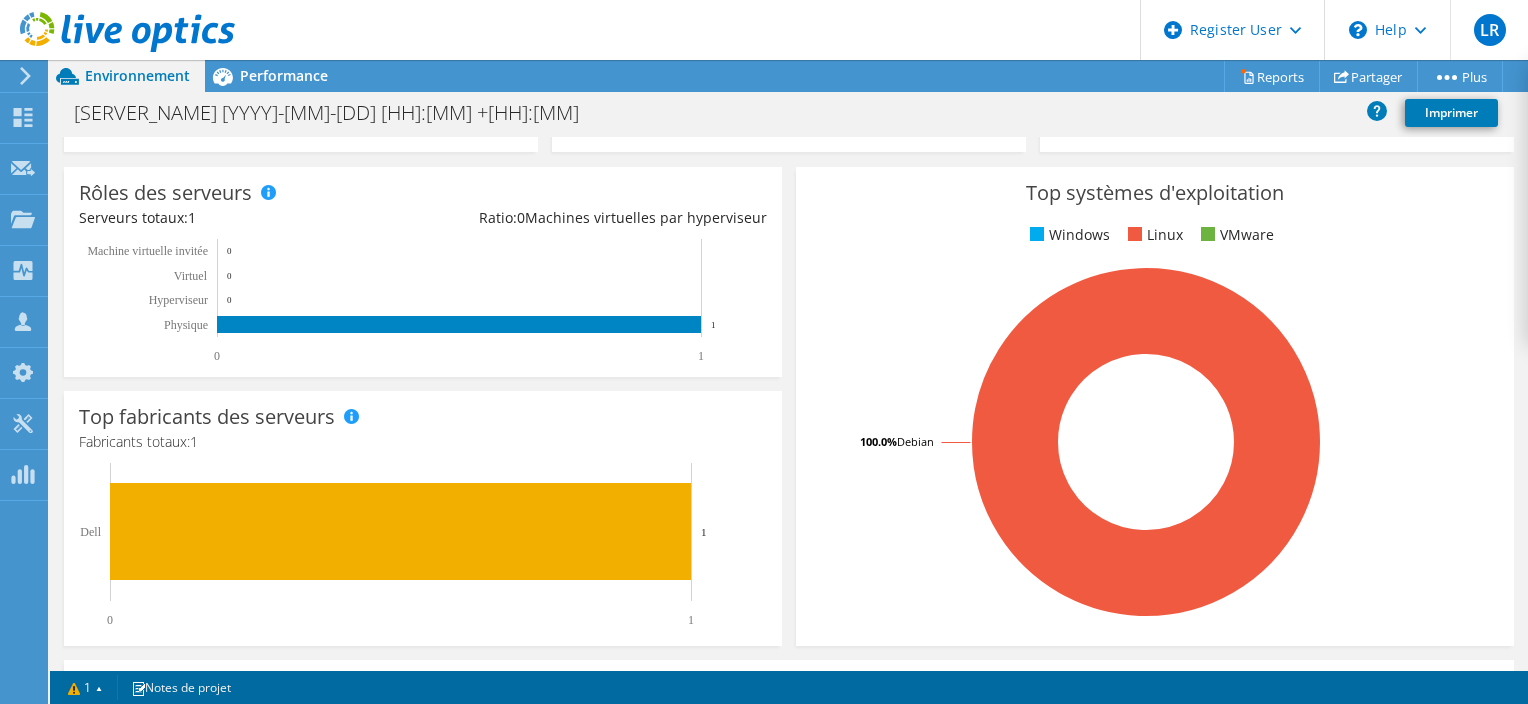 scroll, scrollTop: 300, scrollLeft: 0, axis: vertical 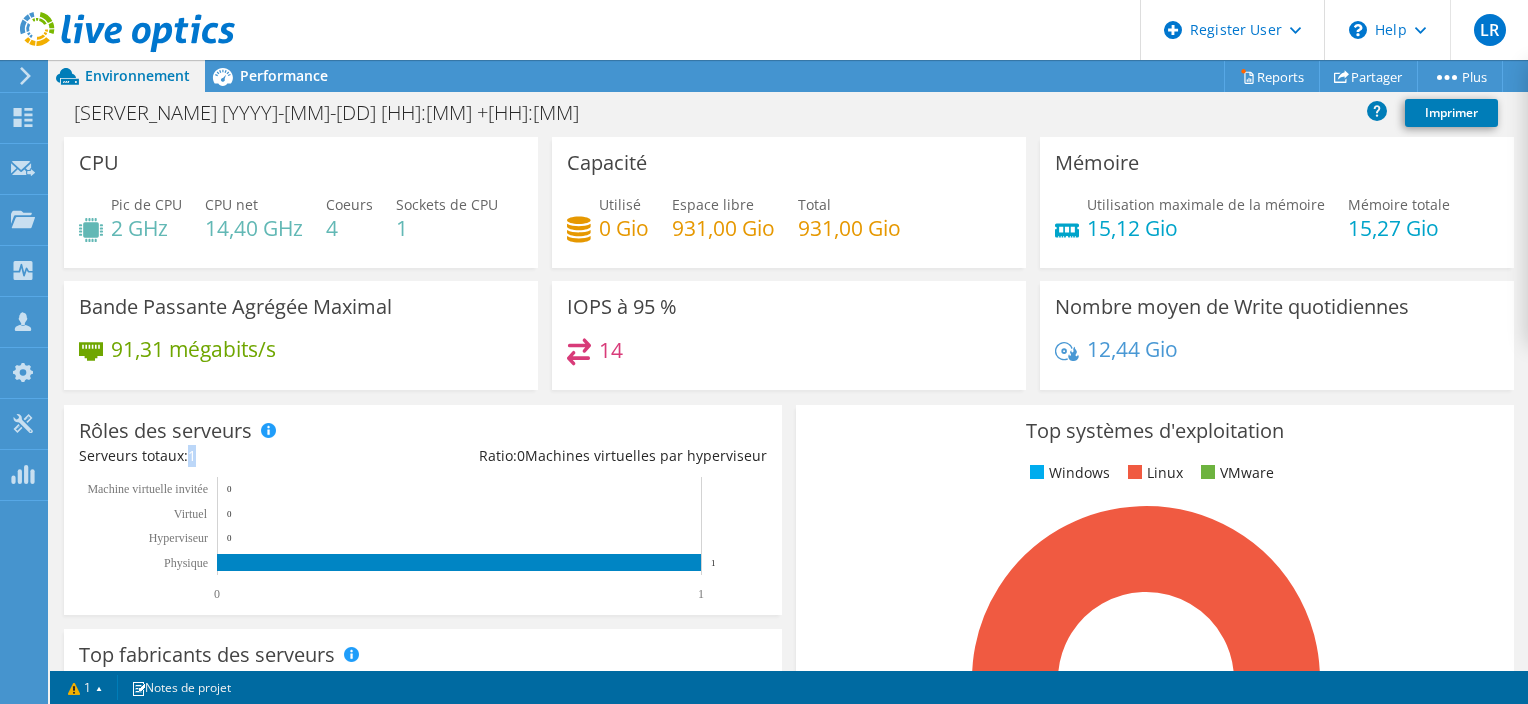 drag, startPoint x: 188, startPoint y: 453, endPoint x: 223, endPoint y: 460, distance: 35.69314 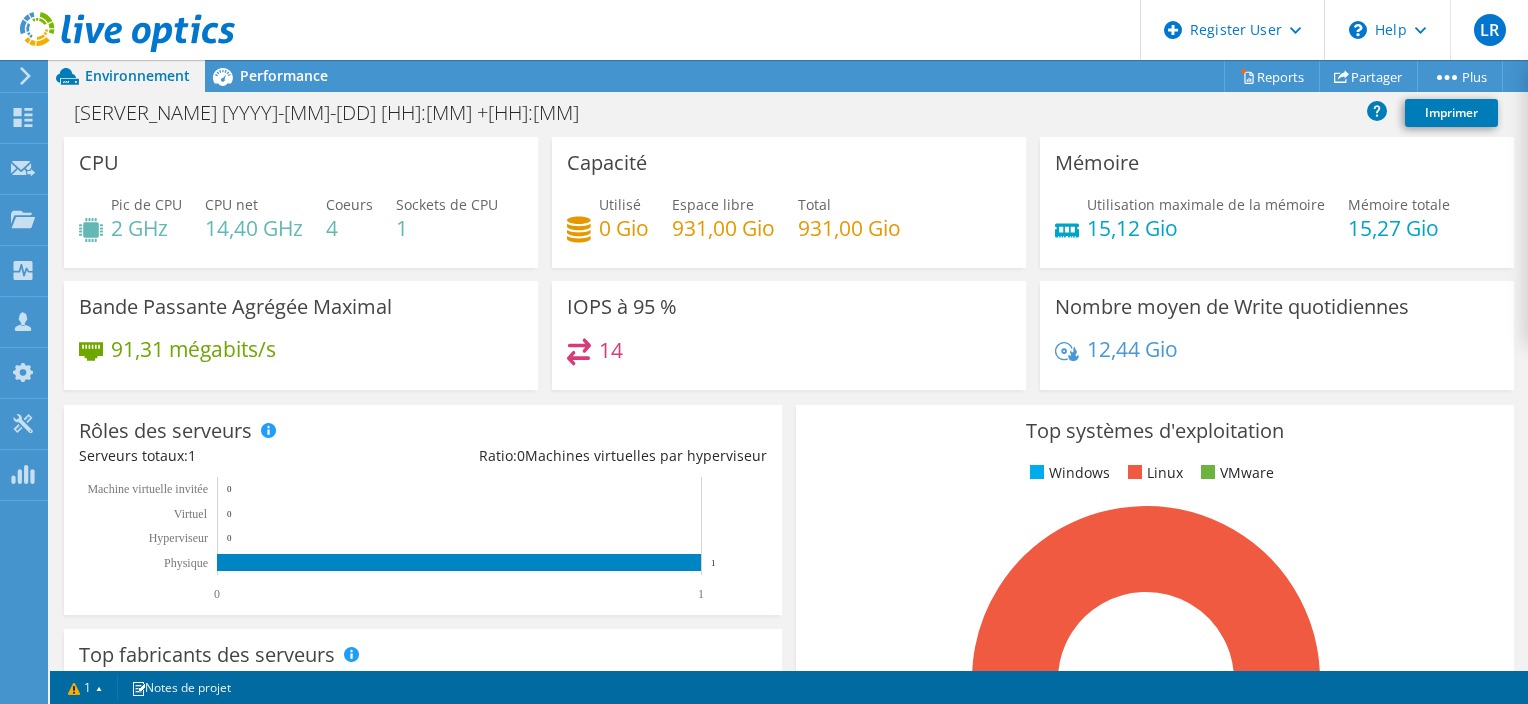 drag, startPoint x: 221, startPoint y: 460, endPoint x: 438, endPoint y: 378, distance: 231.97629 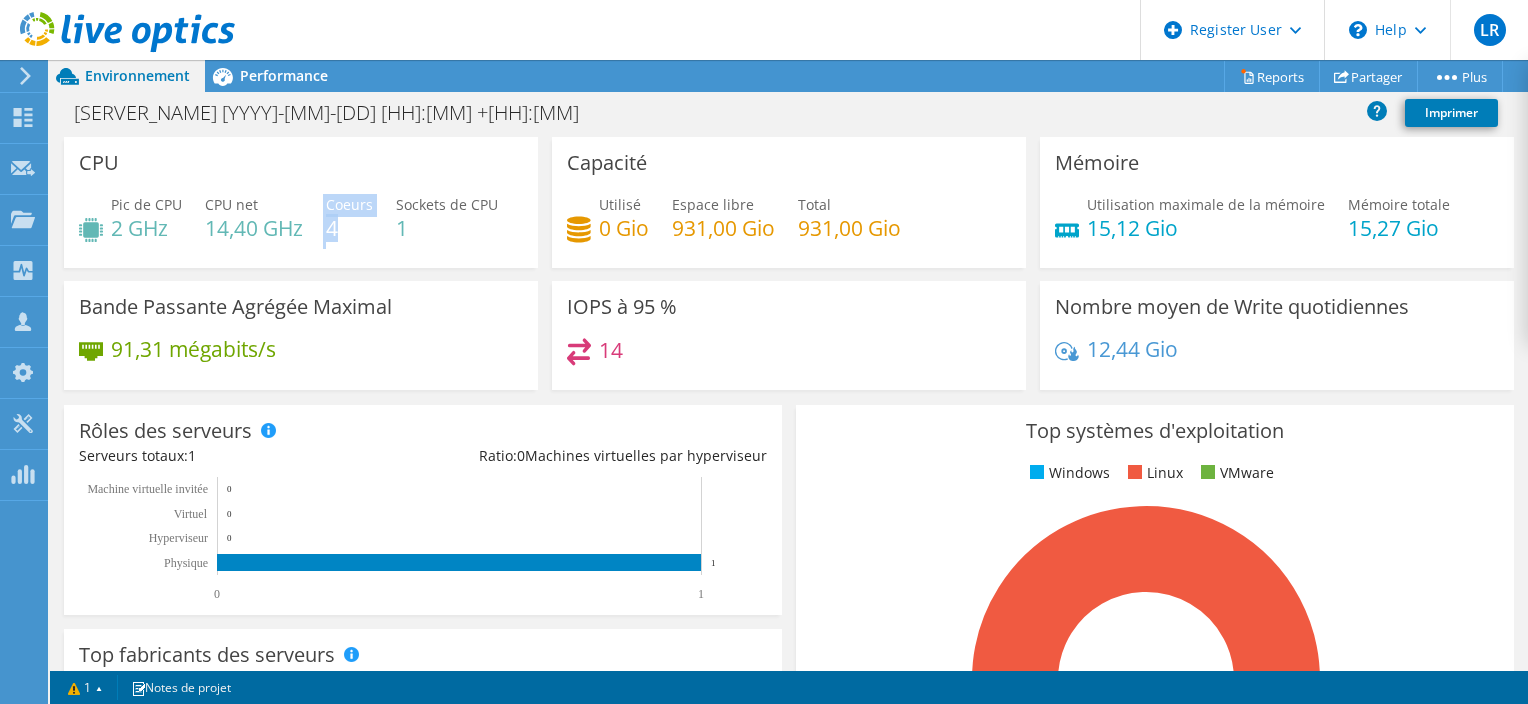 drag, startPoint x: 345, startPoint y: 225, endPoint x: 313, endPoint y: 217, distance: 32.984844 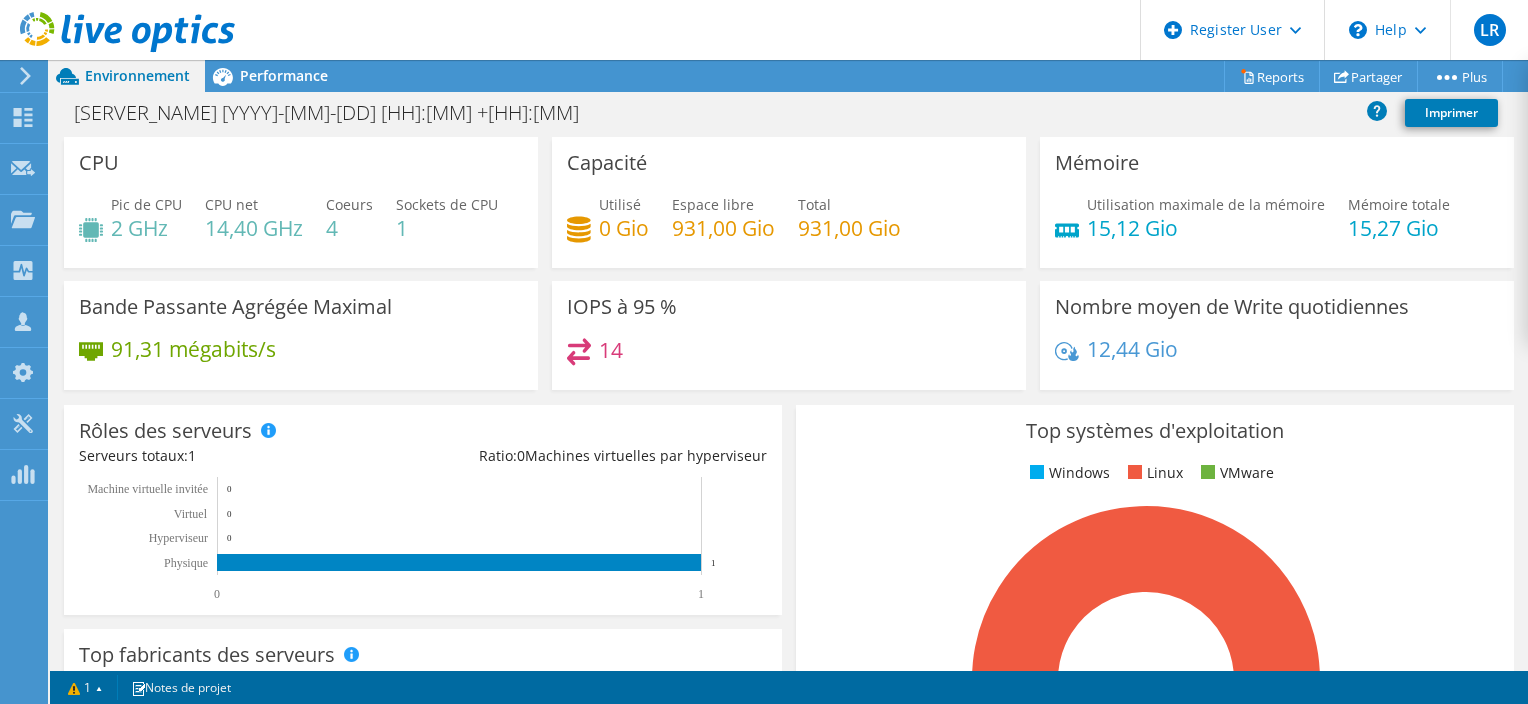 drag, startPoint x: 313, startPoint y: 217, endPoint x: 182, endPoint y: 240, distance: 133.00375 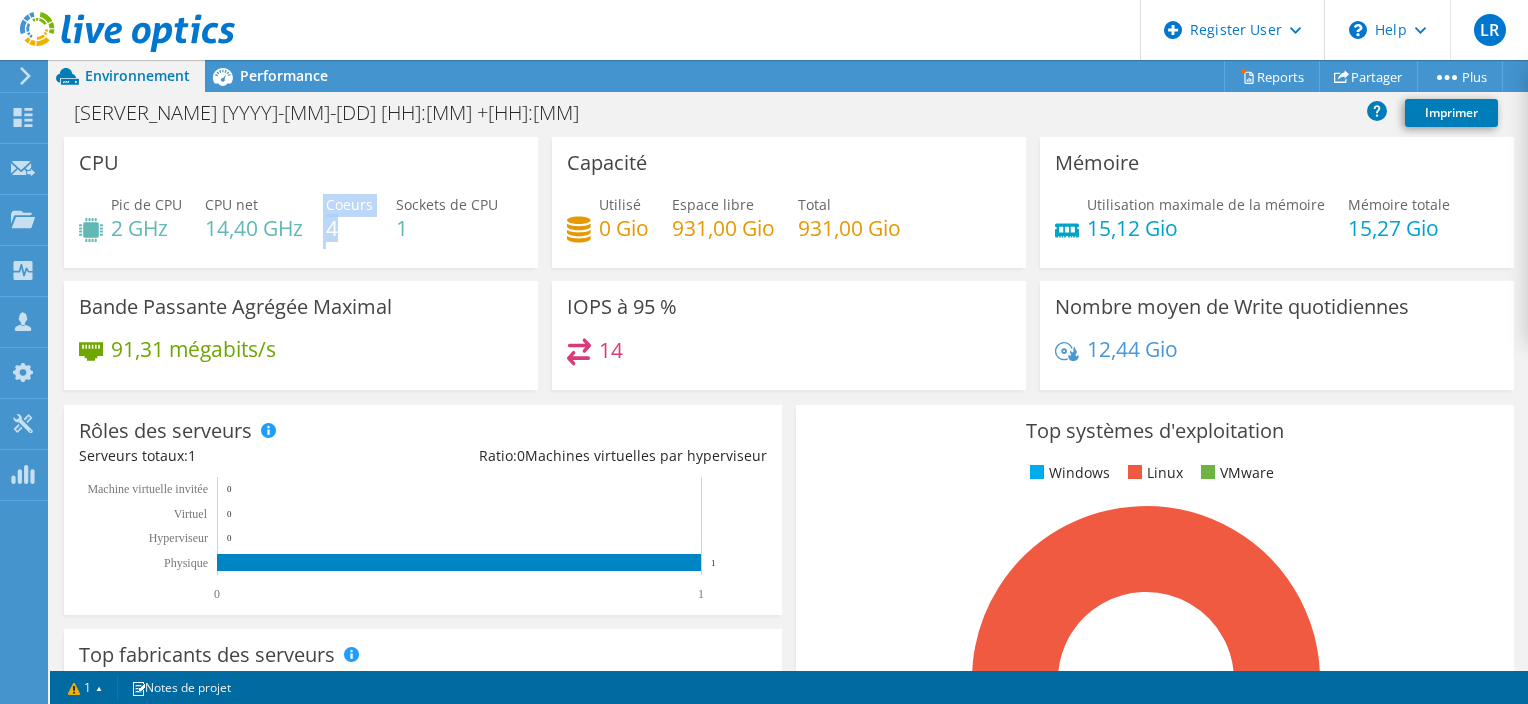 drag, startPoint x: 340, startPoint y: 238, endPoint x: 299, endPoint y: 228, distance: 42.201897 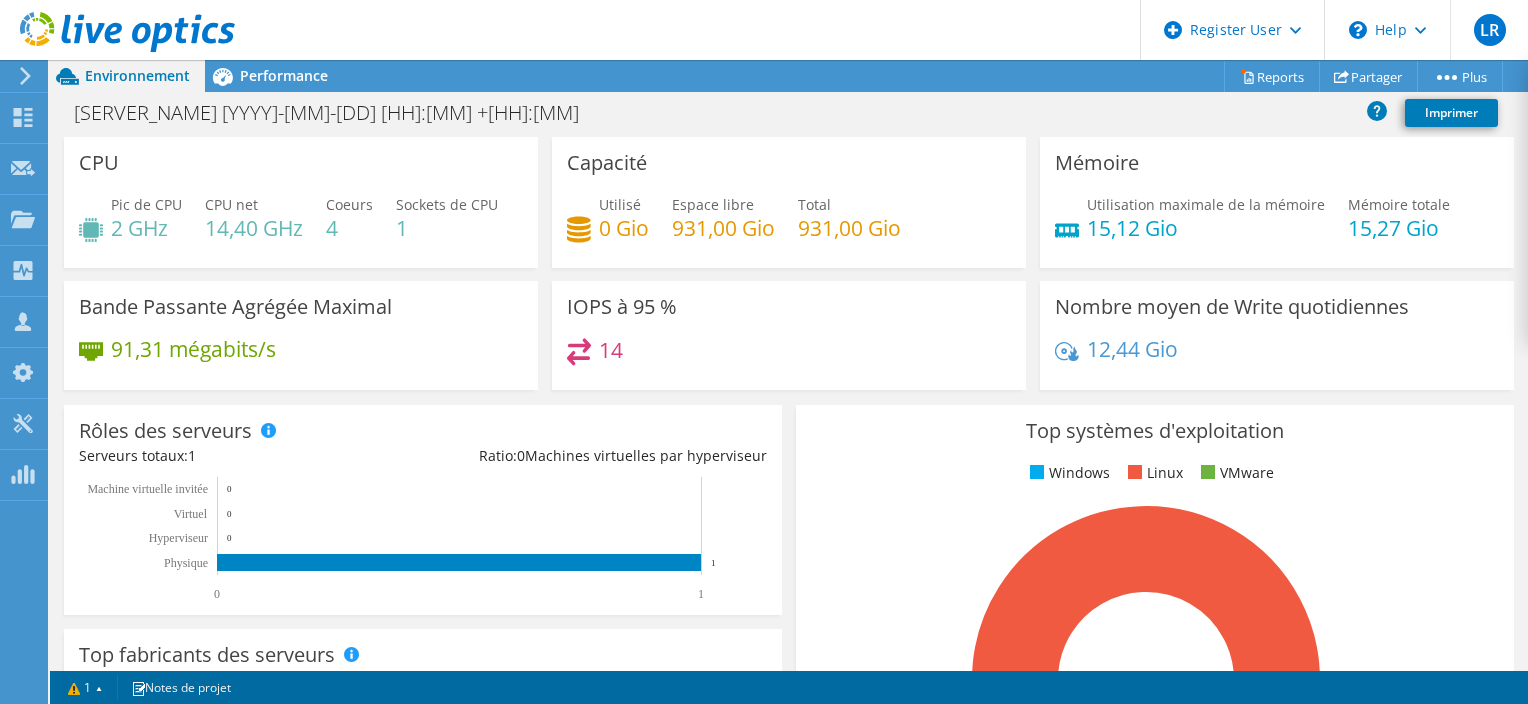 drag, startPoint x: 299, startPoint y: 228, endPoint x: 226, endPoint y: 222, distance: 73.24616 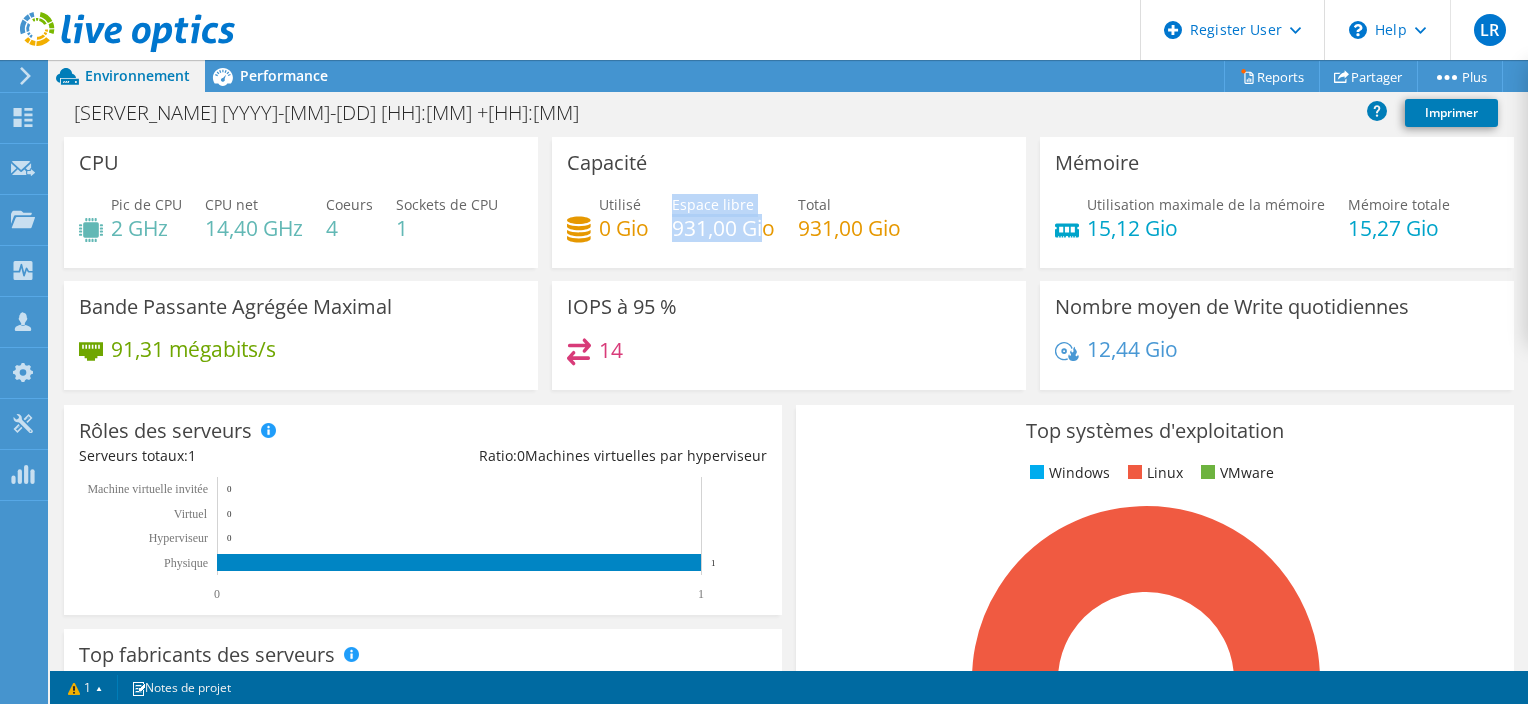 drag, startPoint x: 669, startPoint y: 244, endPoint x: 756, endPoint y: 230, distance: 88.11924 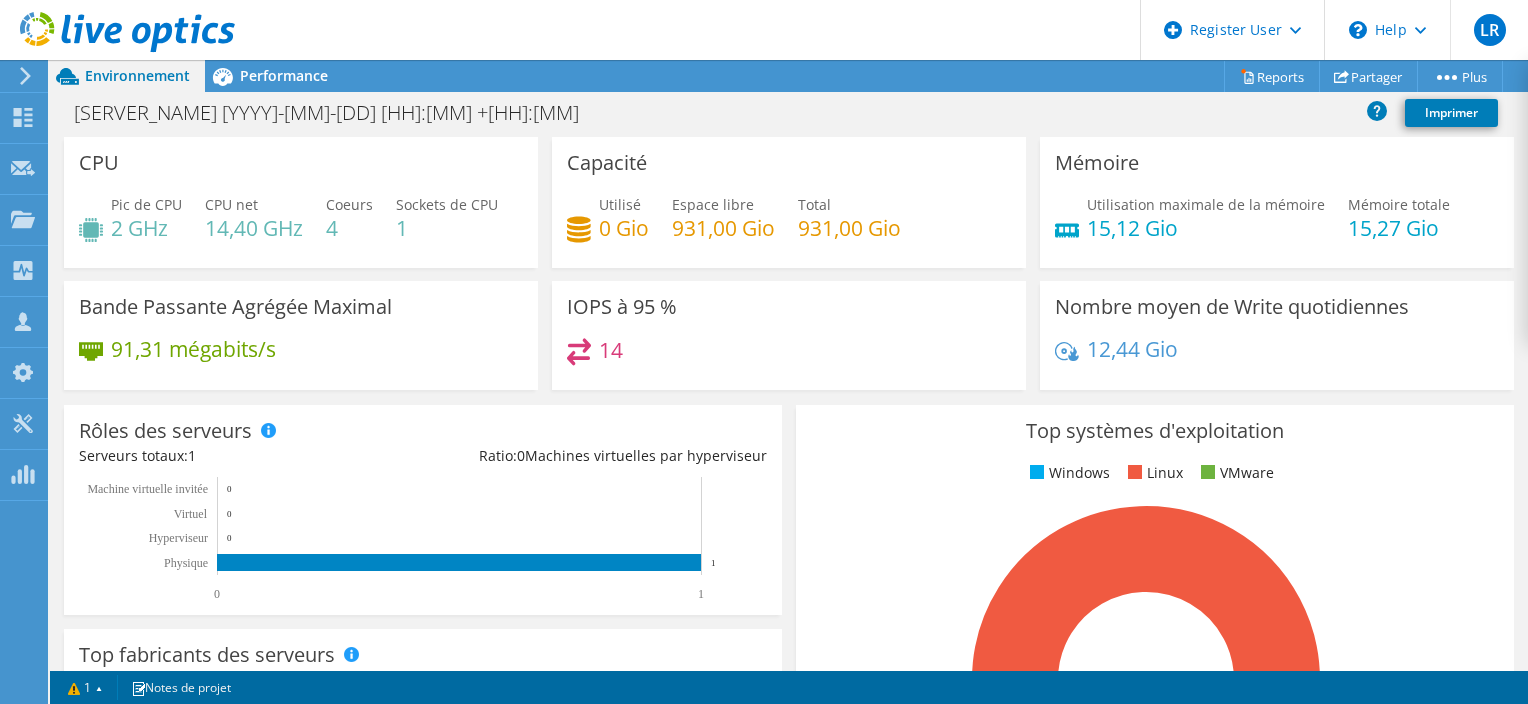 click on "1" at bounding box center (447, 228) 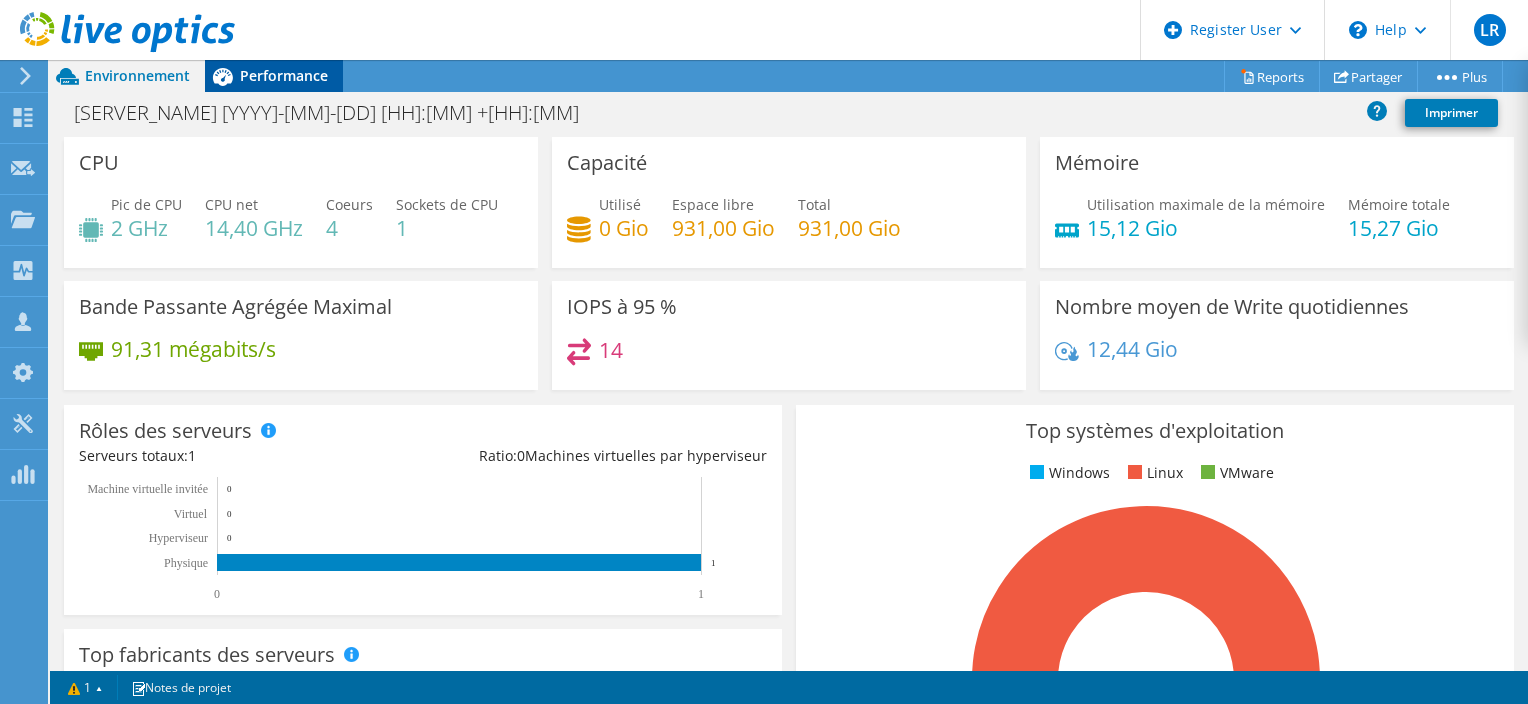 click on "Performance" at bounding box center (284, 75) 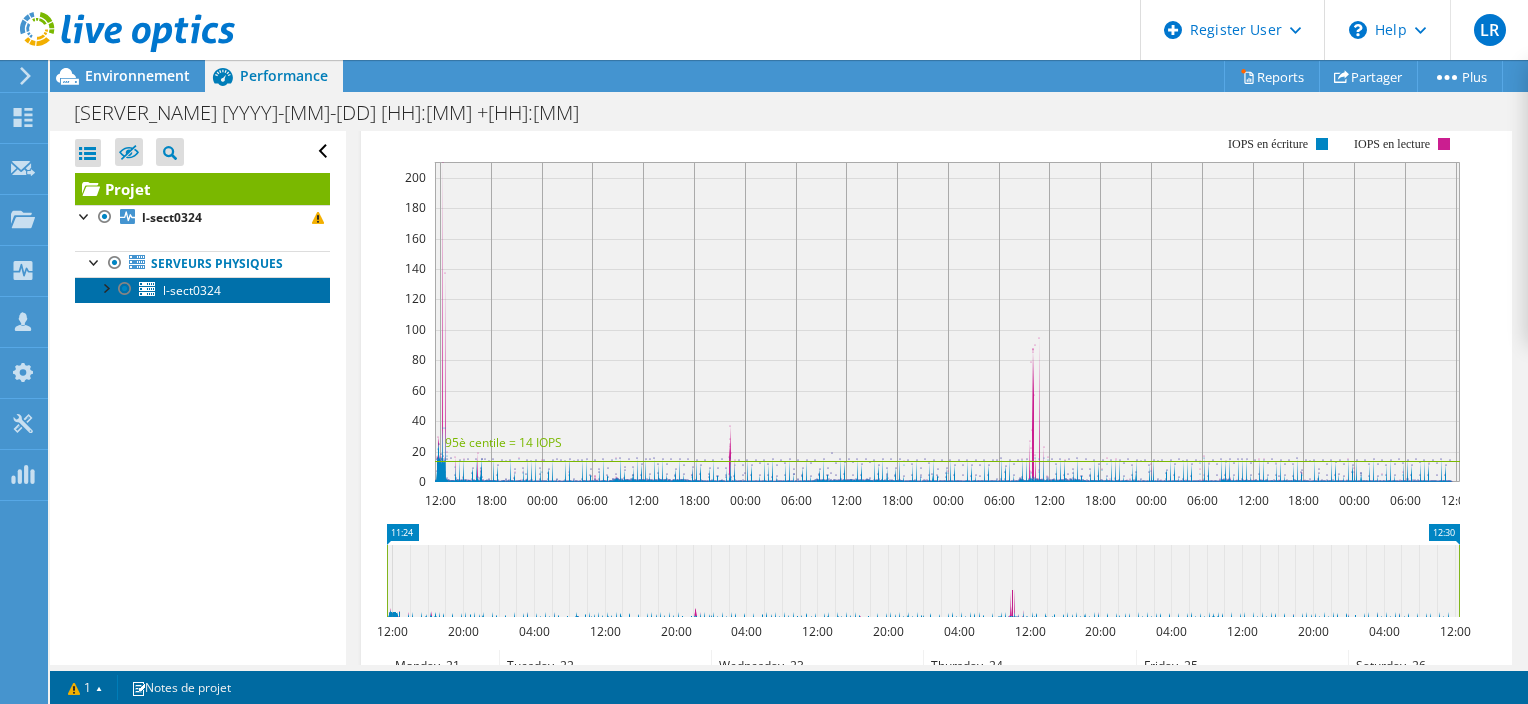 click on "l-sect0324" at bounding box center [192, 290] 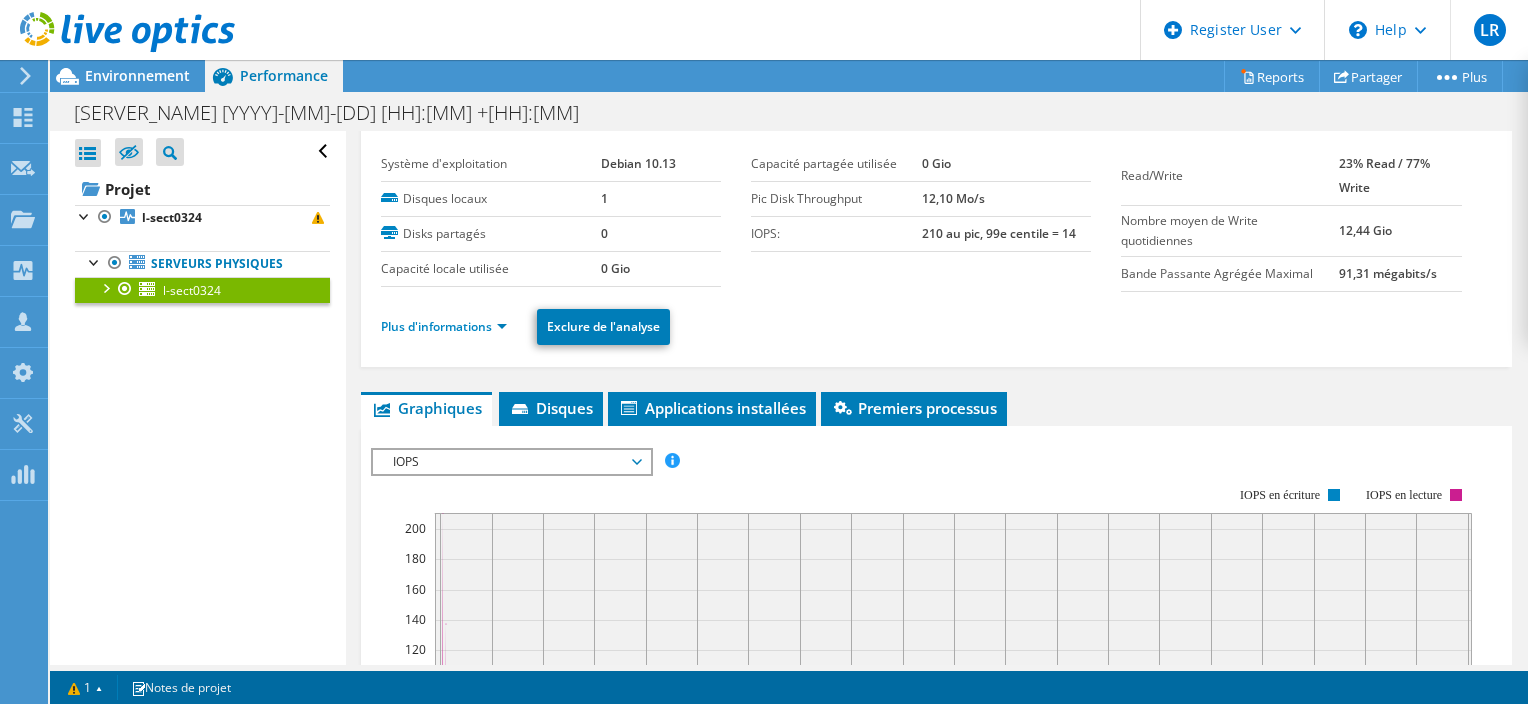 scroll, scrollTop: 0, scrollLeft: 0, axis: both 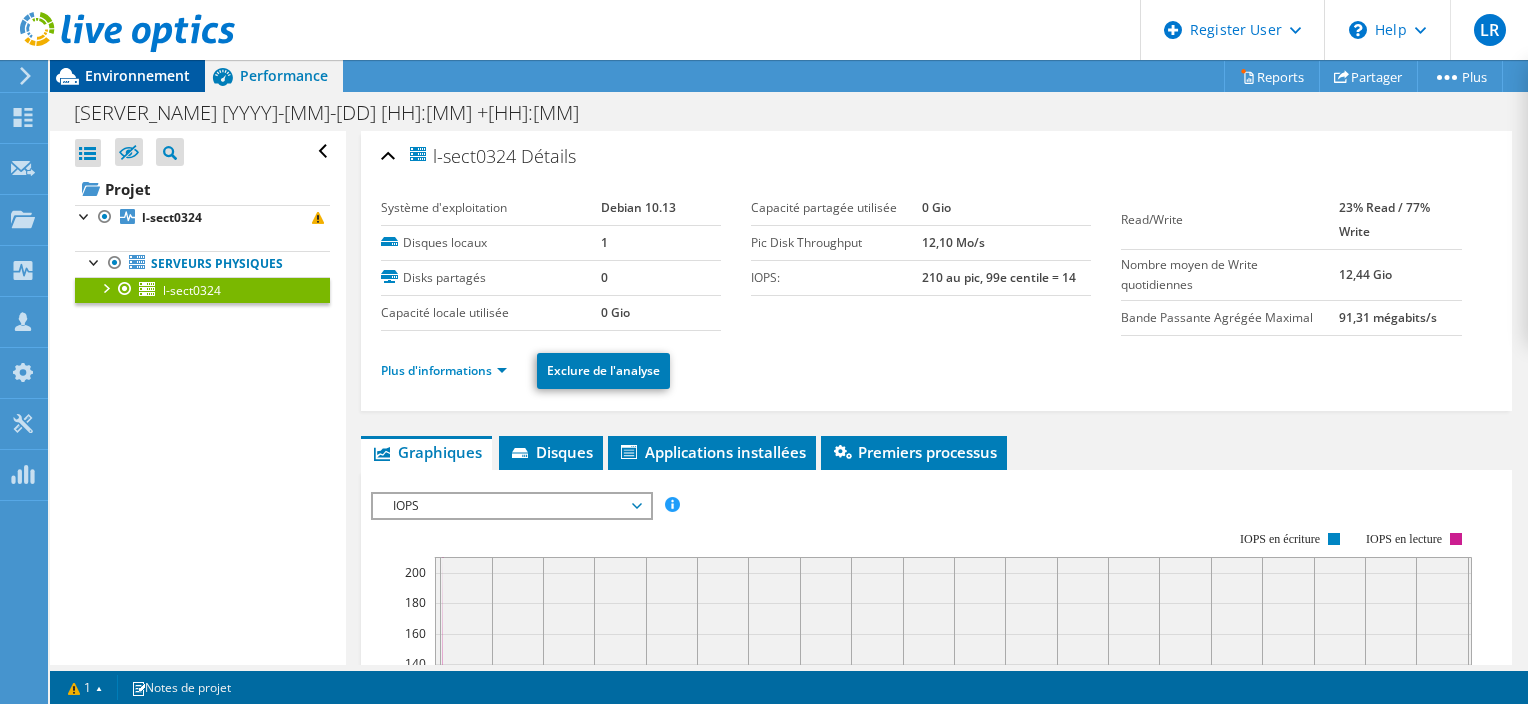 click on "Environnement" at bounding box center (137, 75) 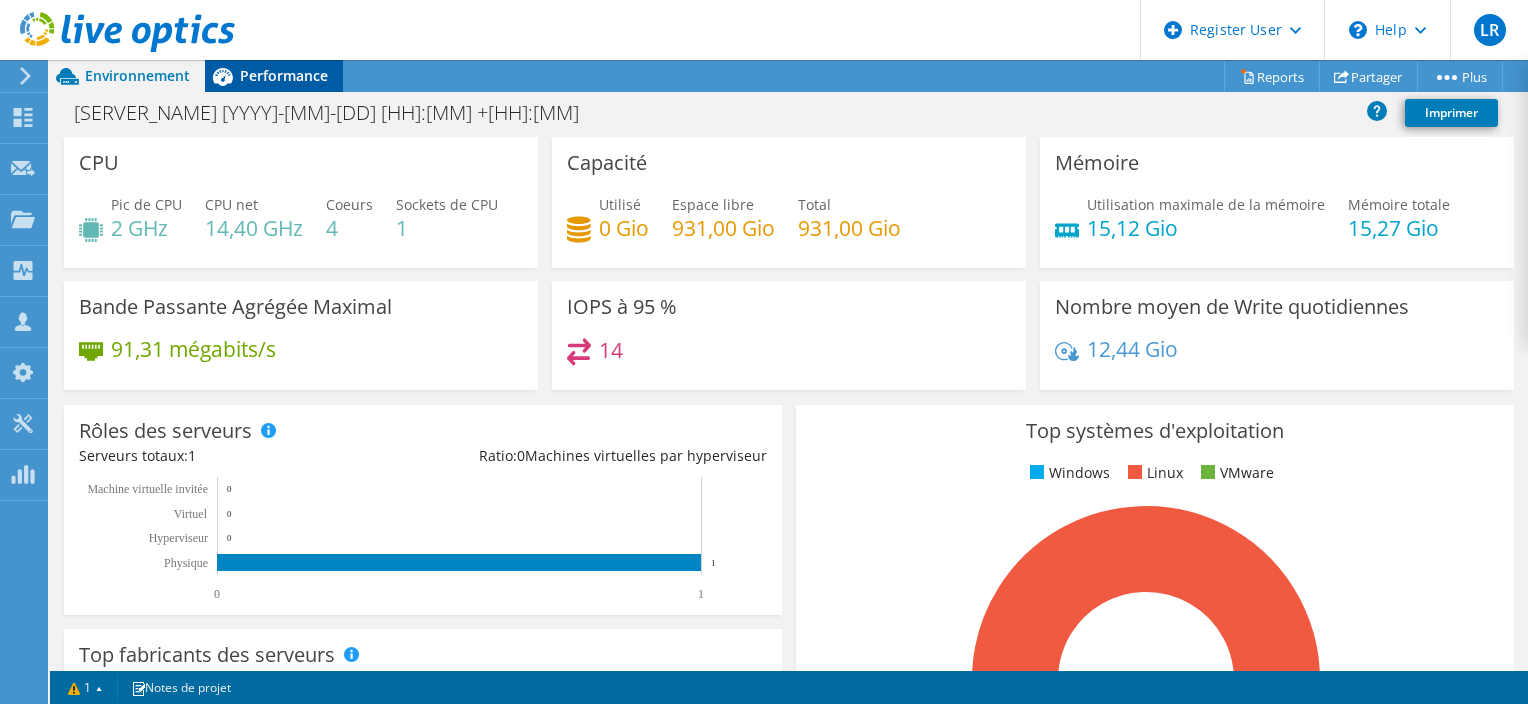 click on "Performance" at bounding box center (284, 75) 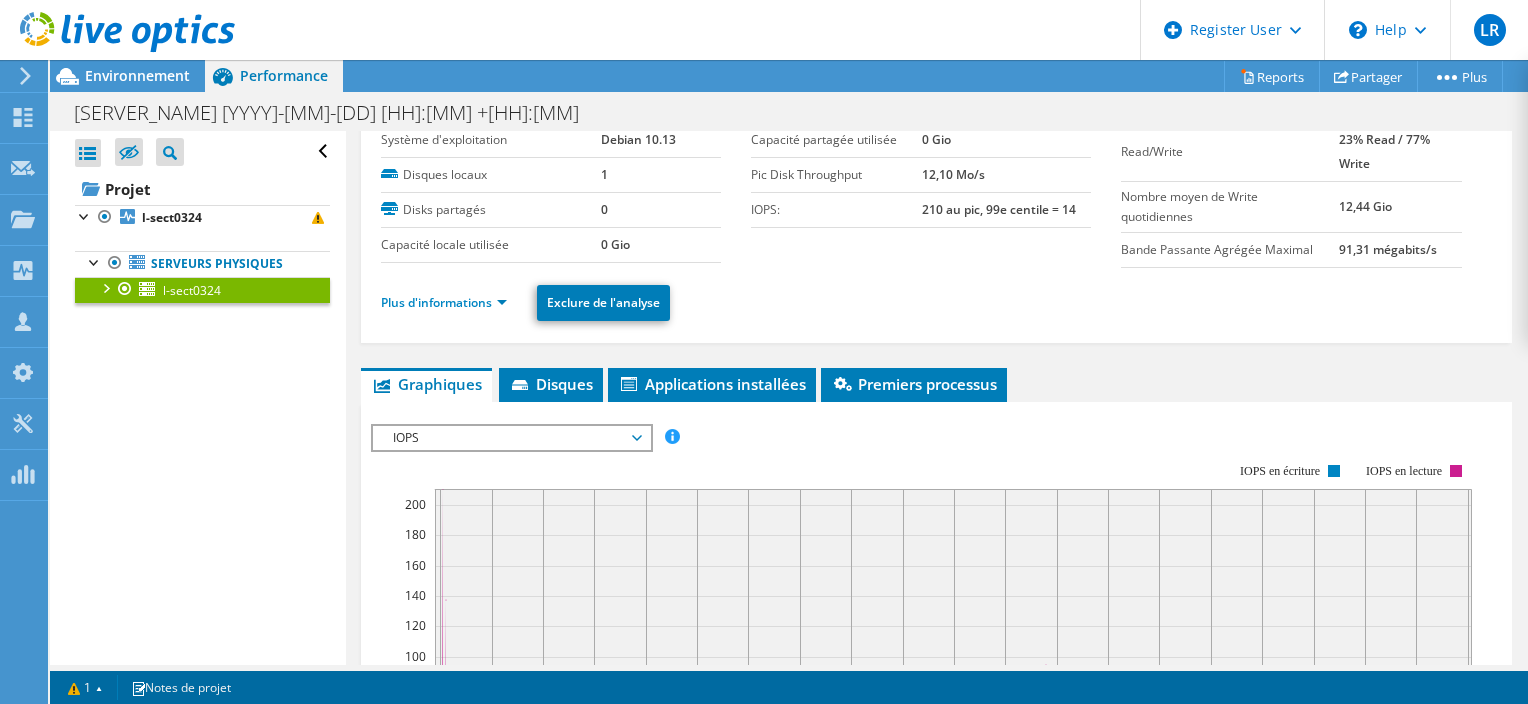scroll, scrollTop: 100, scrollLeft: 0, axis: vertical 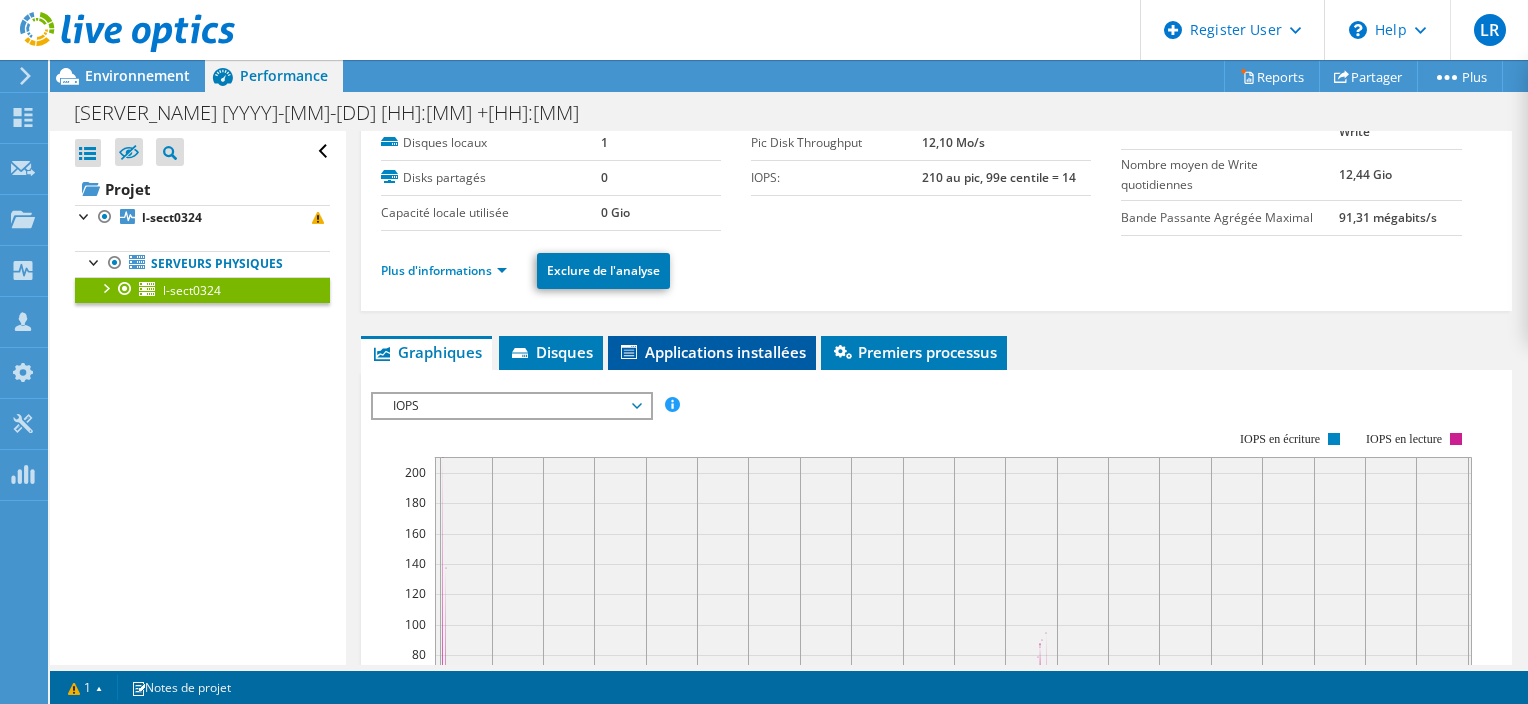 click on "Applications installées" at bounding box center (712, 352) 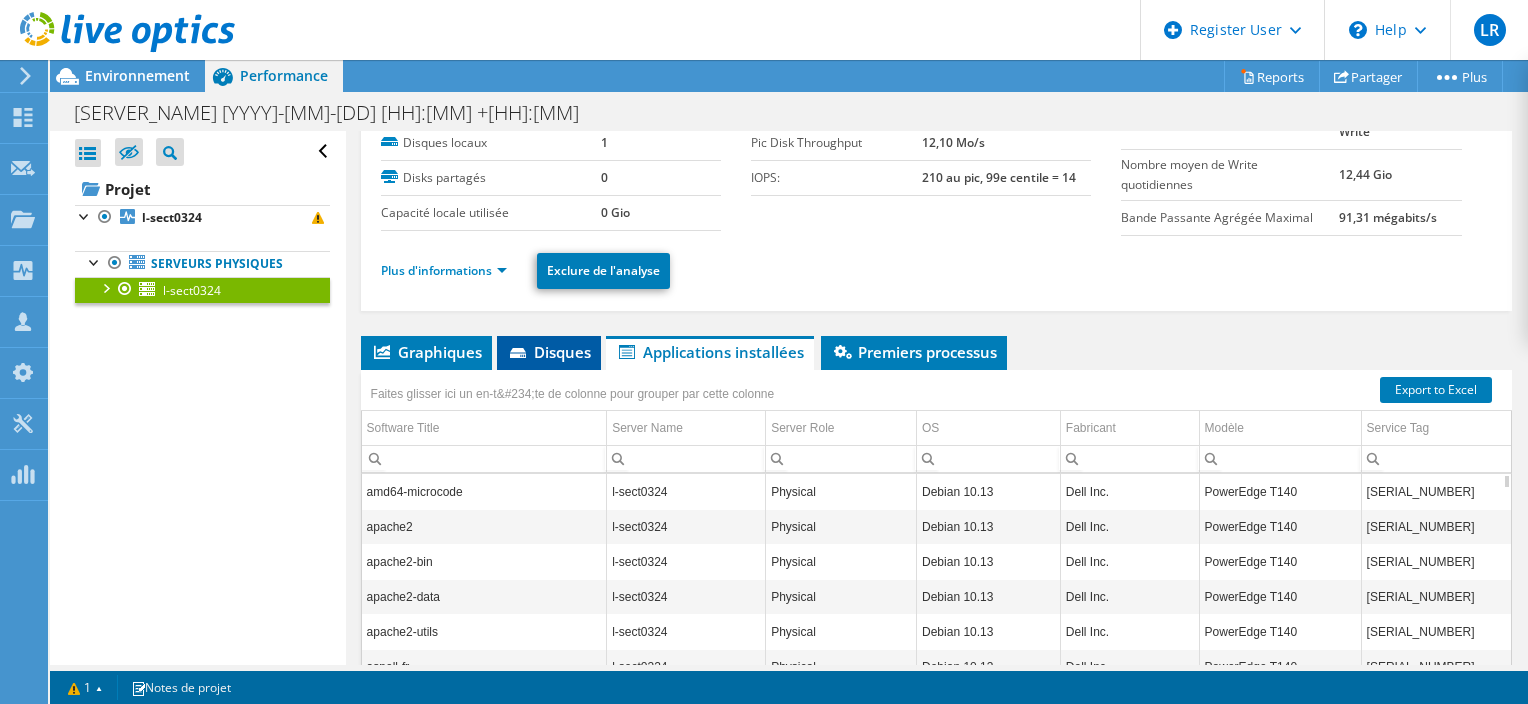click on "Disques" at bounding box center [549, 352] 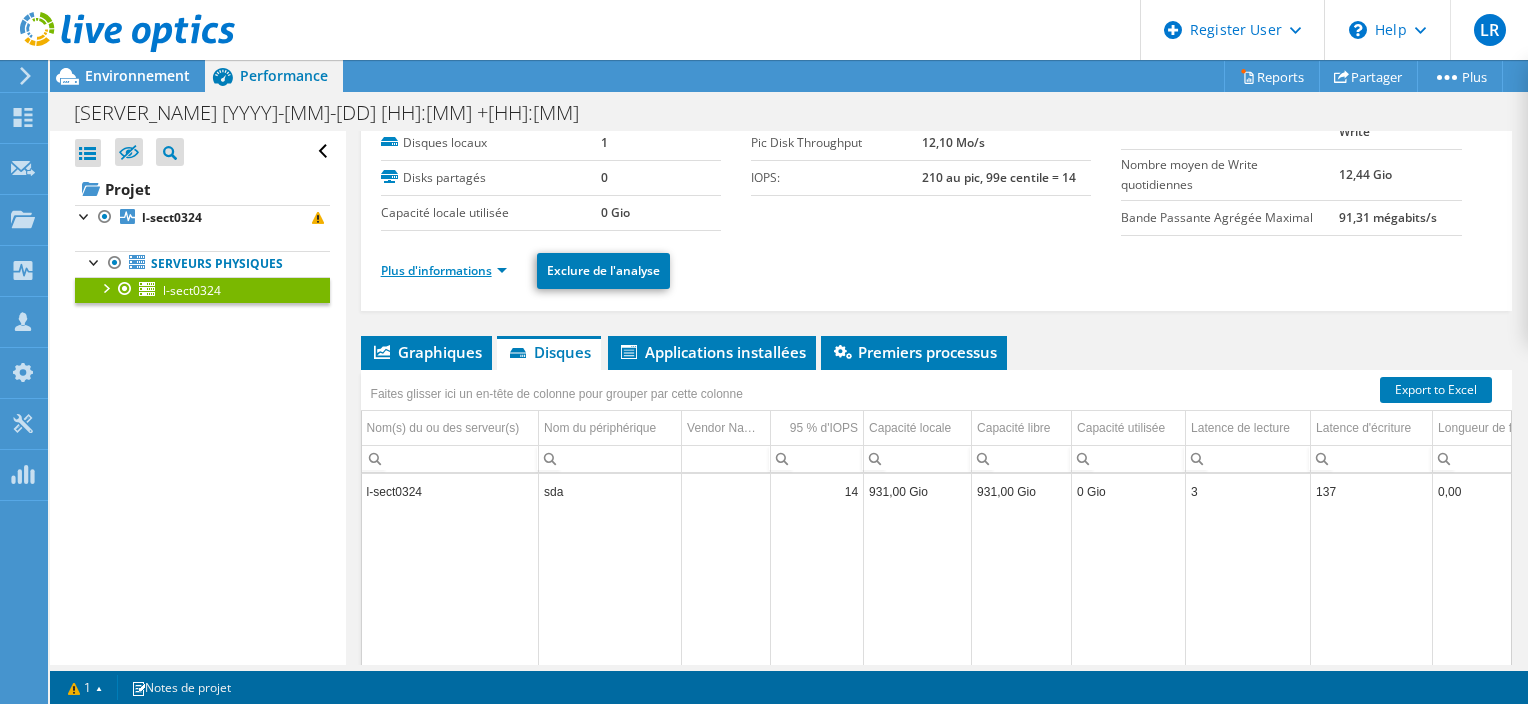 click on "Plus d'informations" at bounding box center (444, 270) 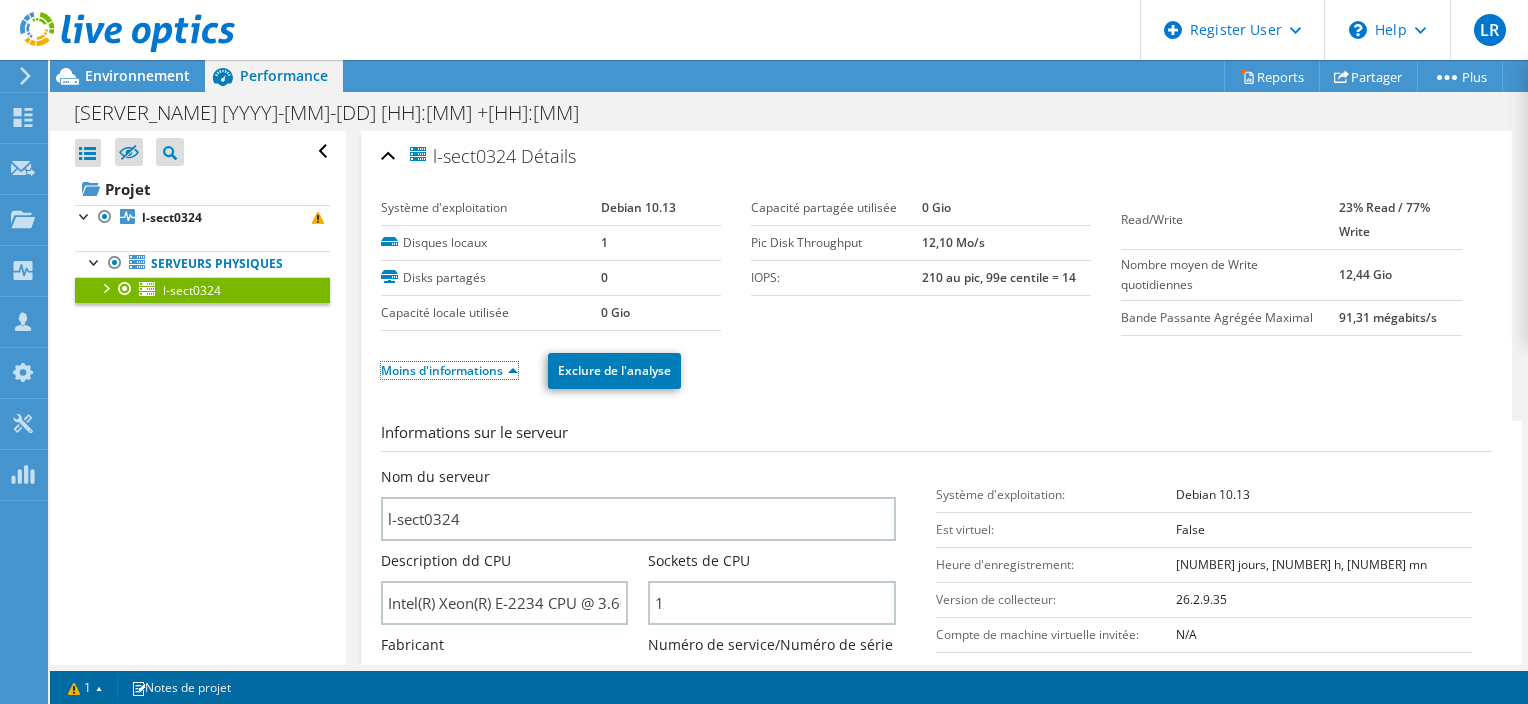 scroll, scrollTop: 400, scrollLeft: 0, axis: vertical 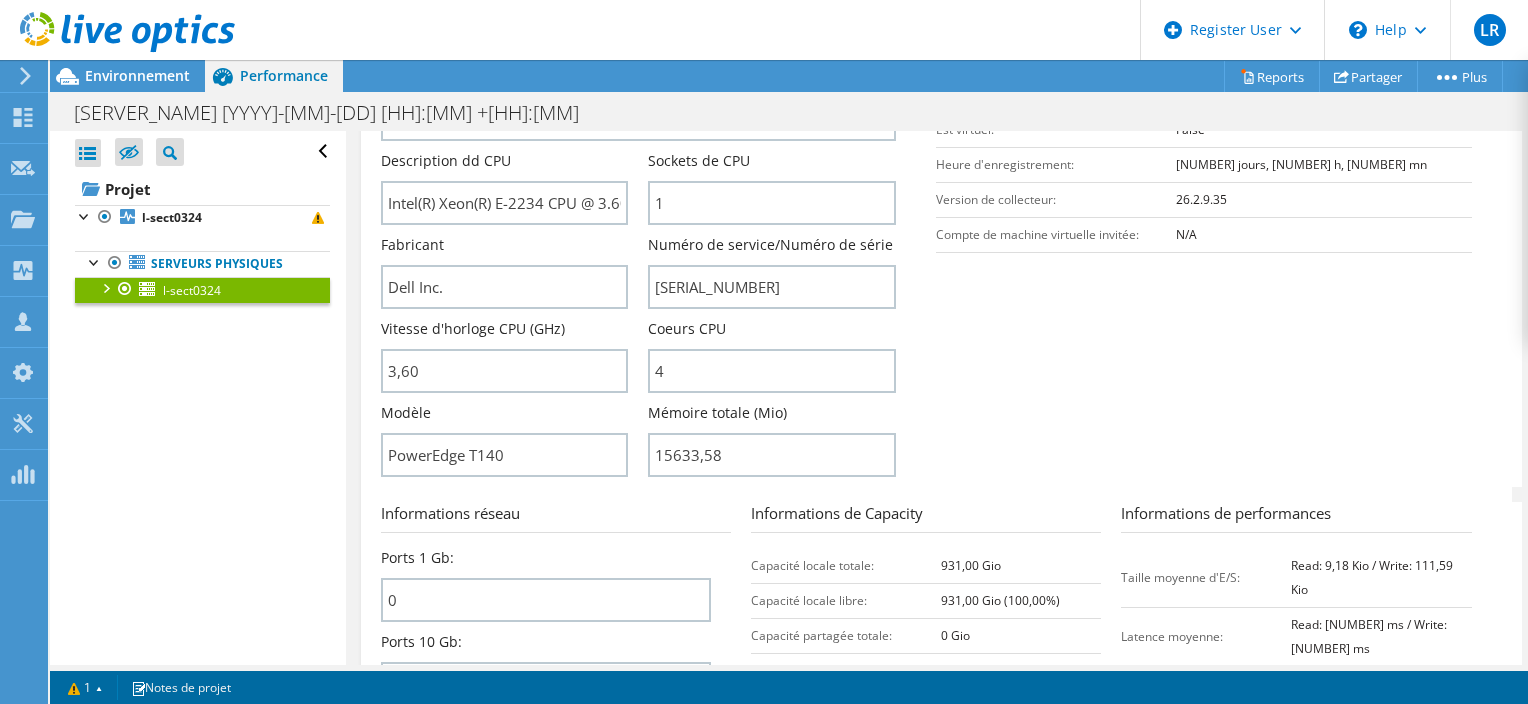 click on "l-sect0324" at bounding box center [192, 290] 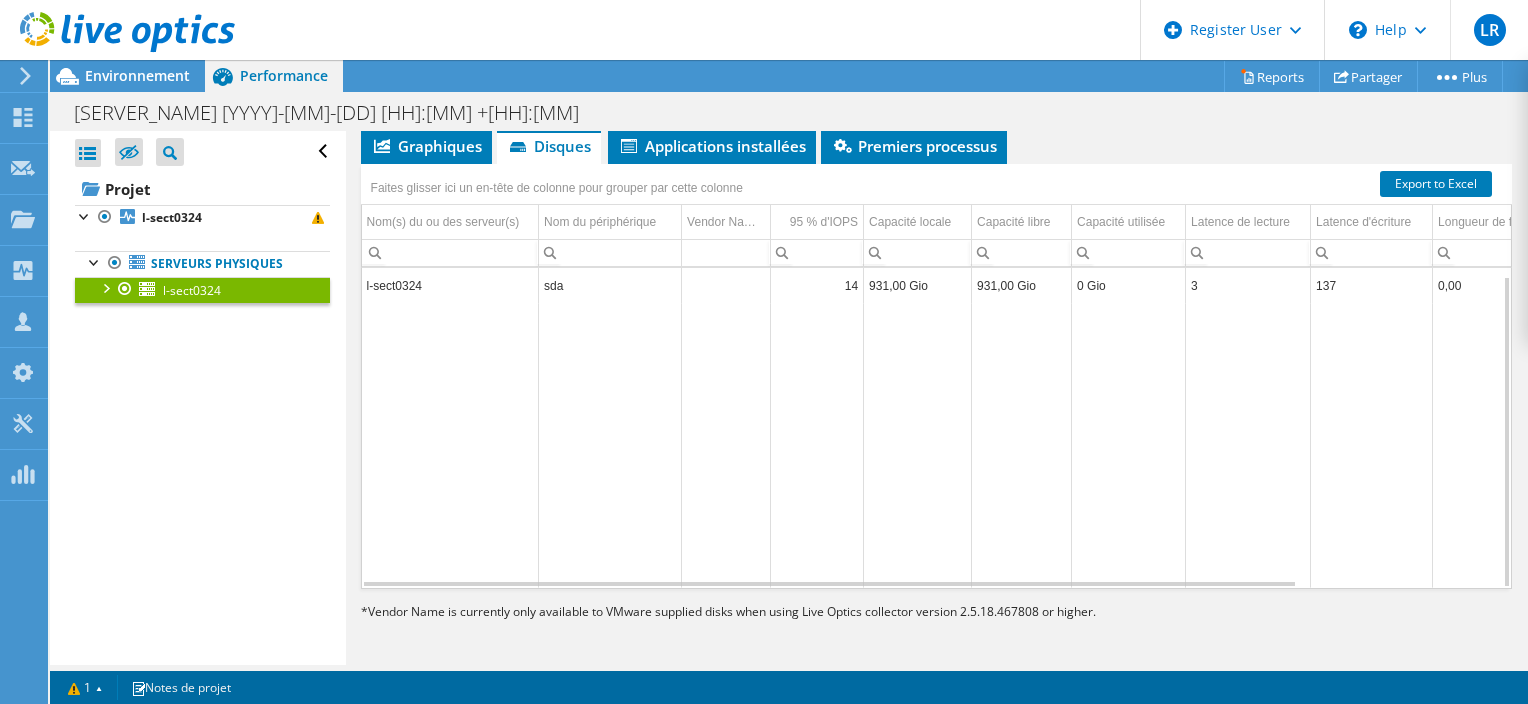 scroll, scrollTop: 304, scrollLeft: 0, axis: vertical 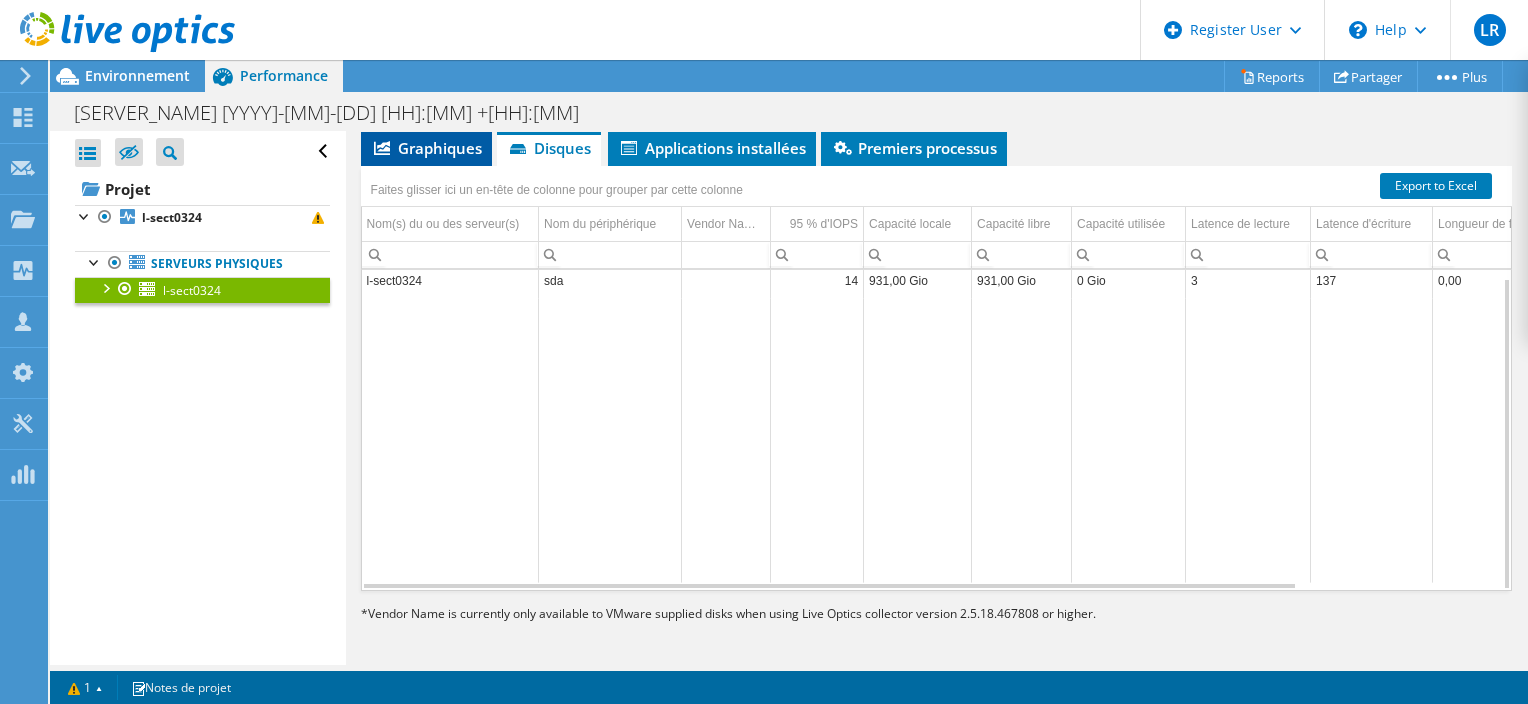 click on "Graphiques" at bounding box center [426, 148] 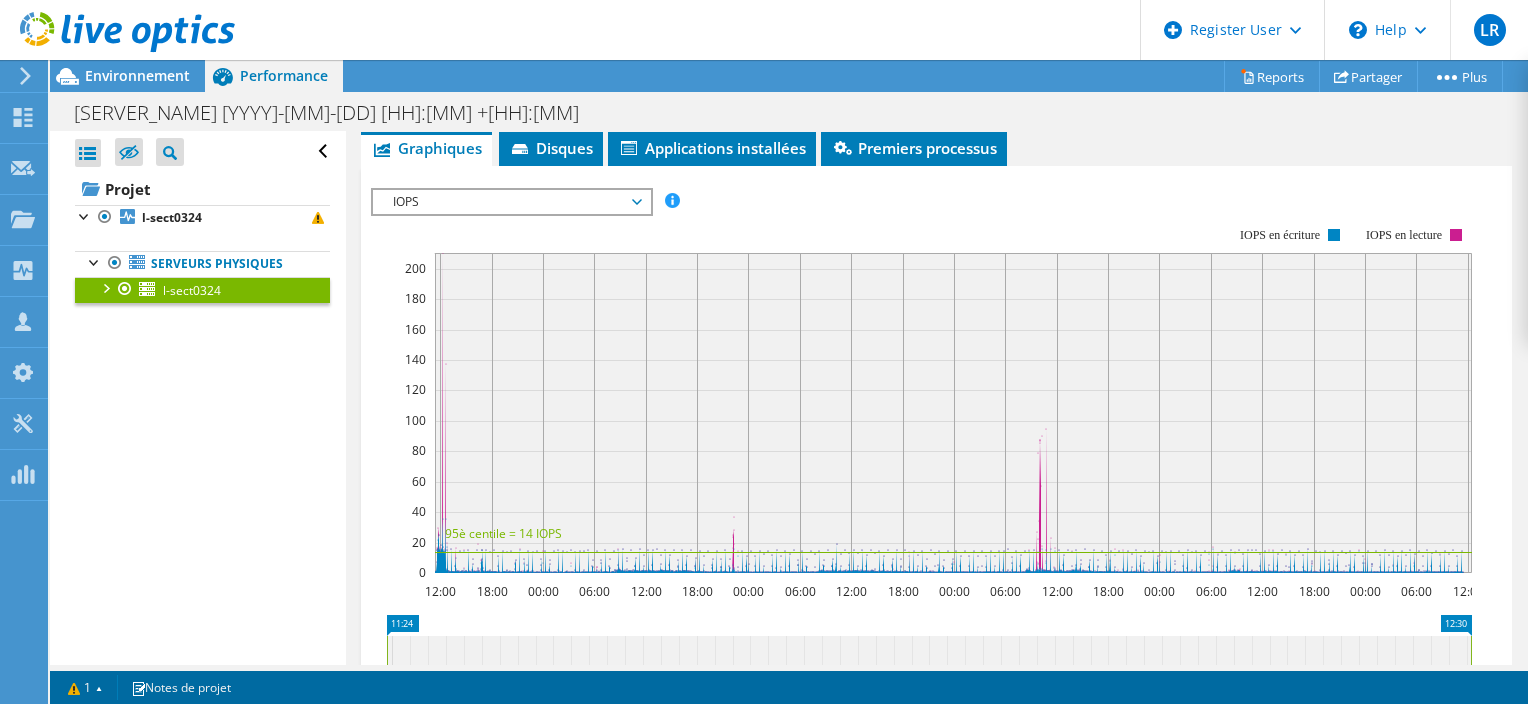 click on "IOPS" at bounding box center (511, 202) 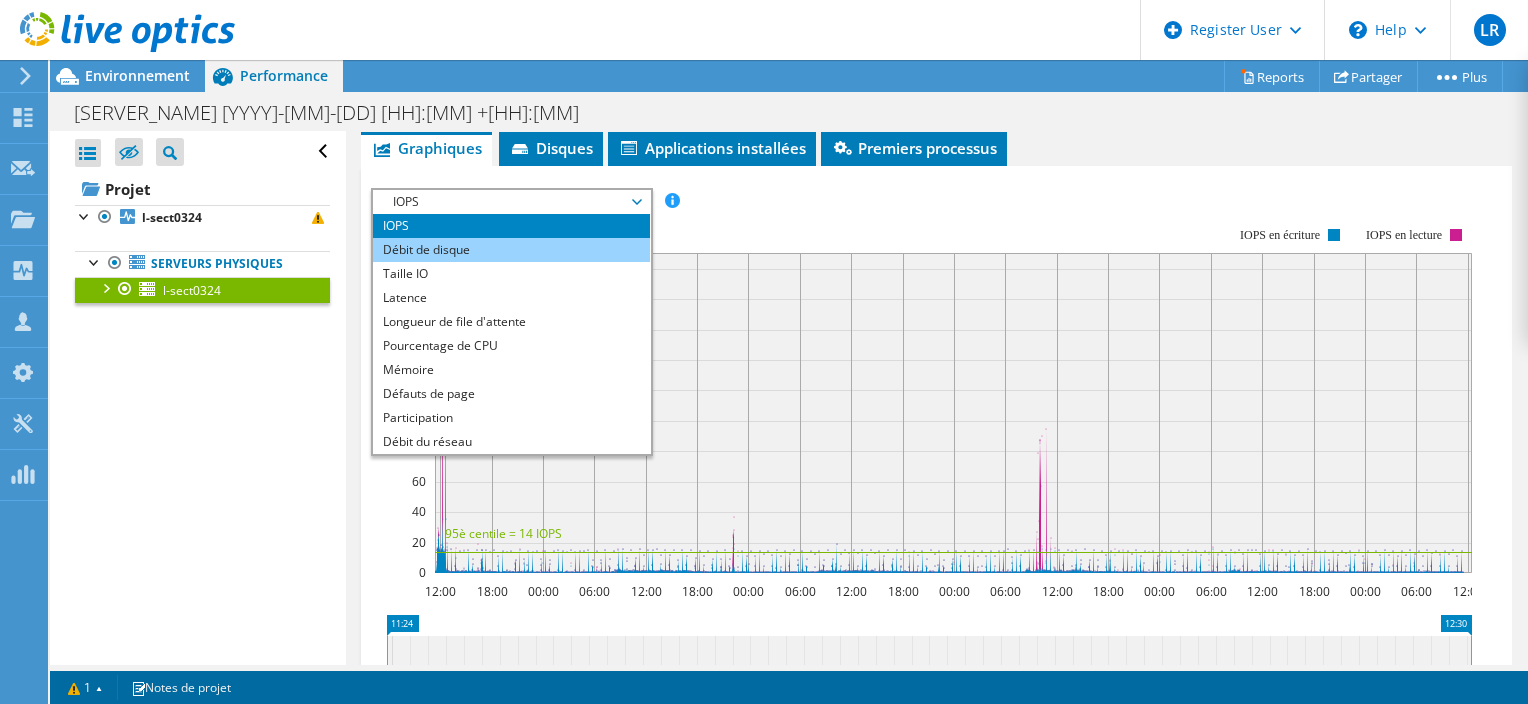 click on "Débit de disque" at bounding box center [511, 250] 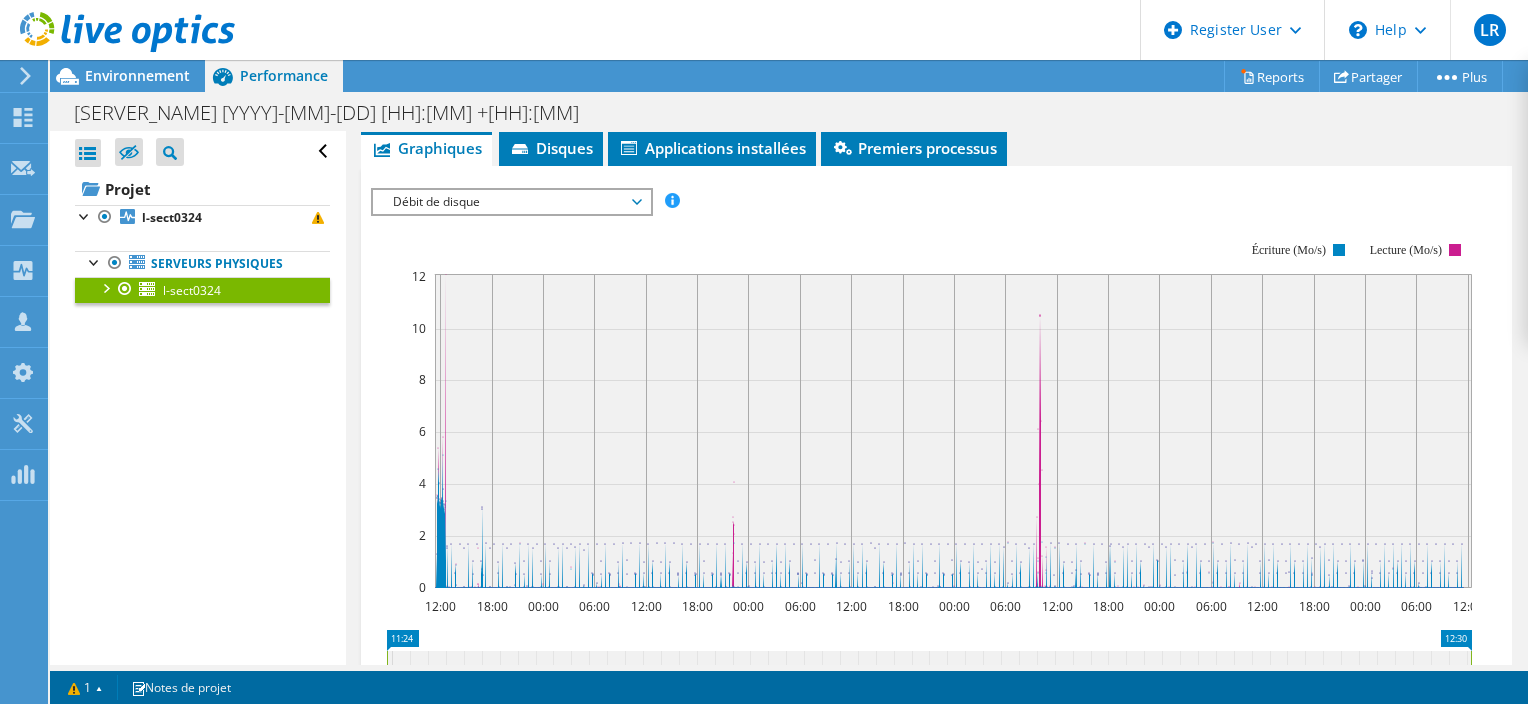 click on "Débit de disque" at bounding box center [511, 202] 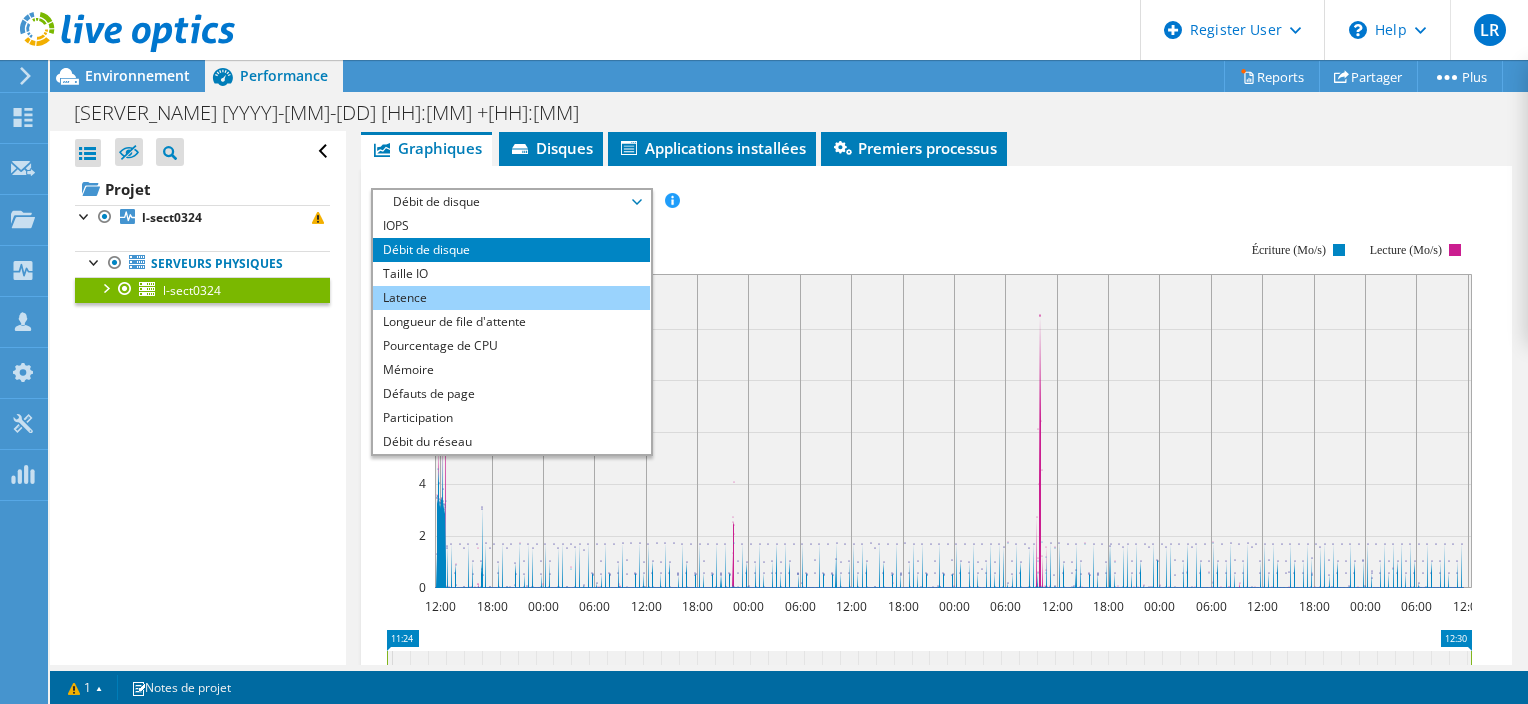 click on "Latence" at bounding box center (511, 298) 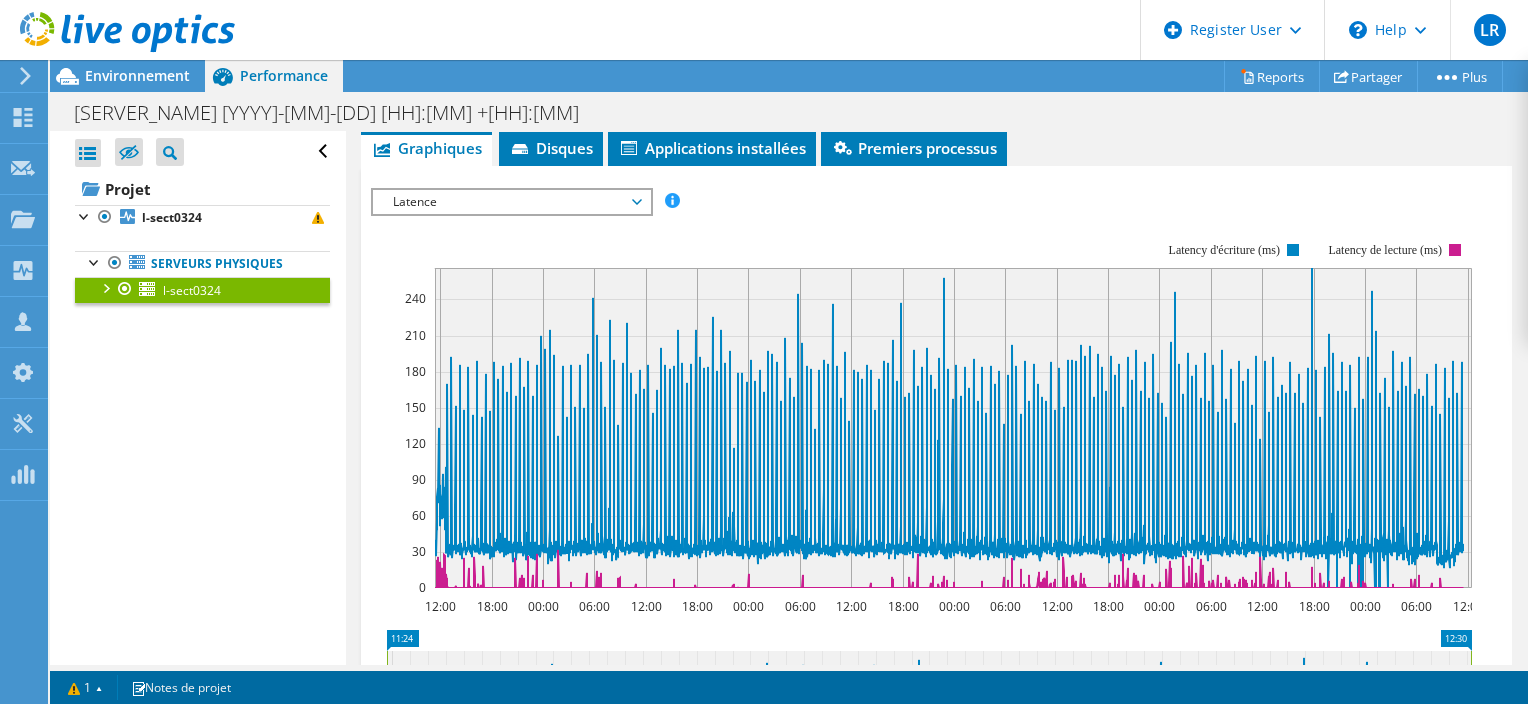 click on "Latence" at bounding box center [511, 202] 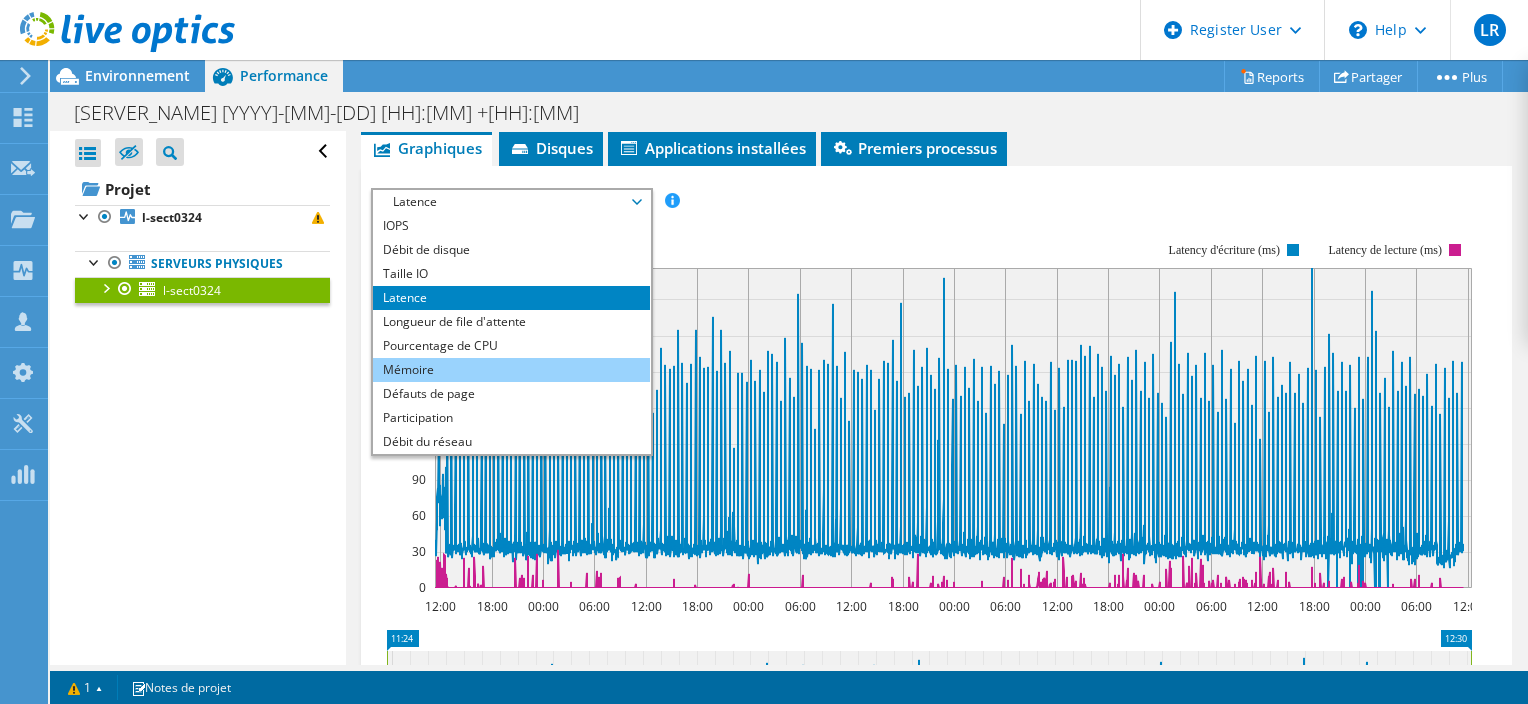 click on "Mémoire" at bounding box center (511, 370) 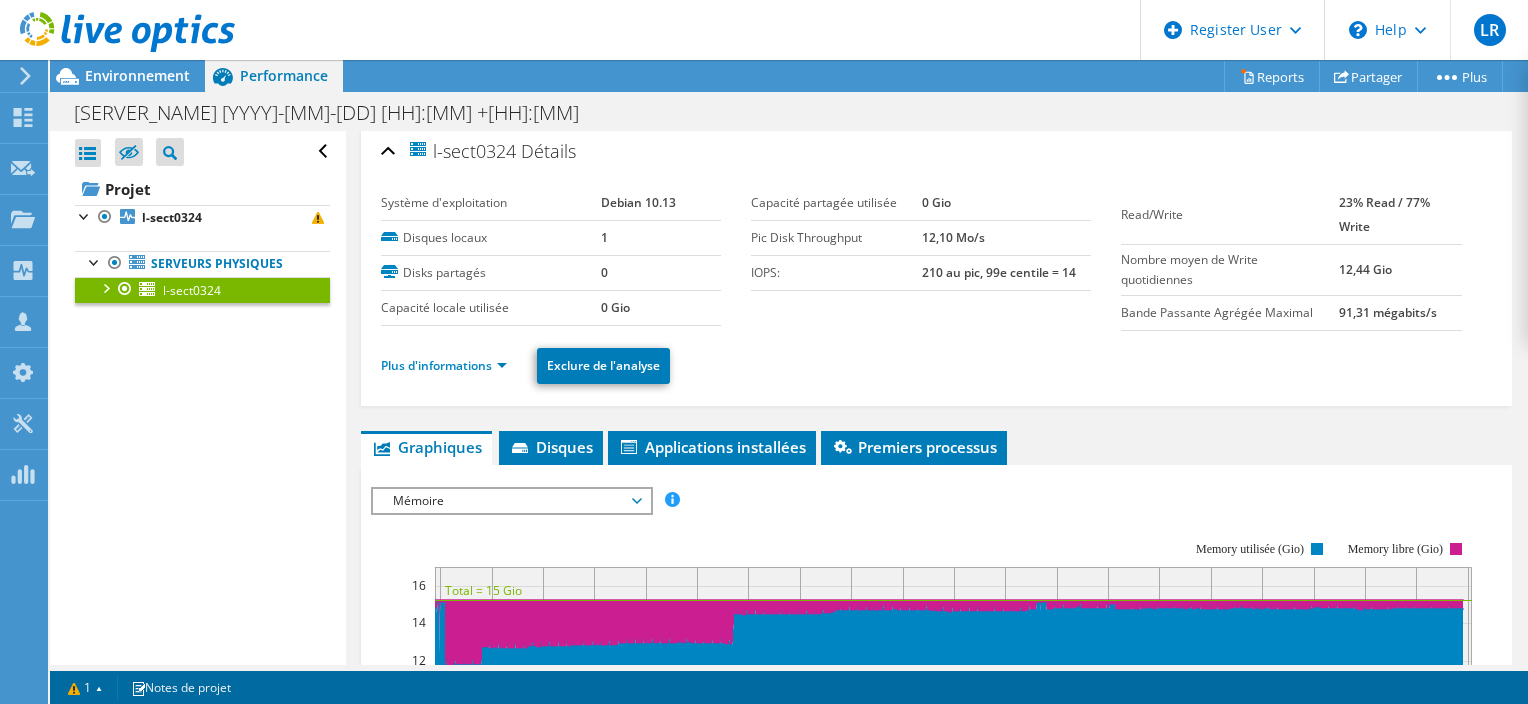 scroll, scrollTop: 0, scrollLeft: 0, axis: both 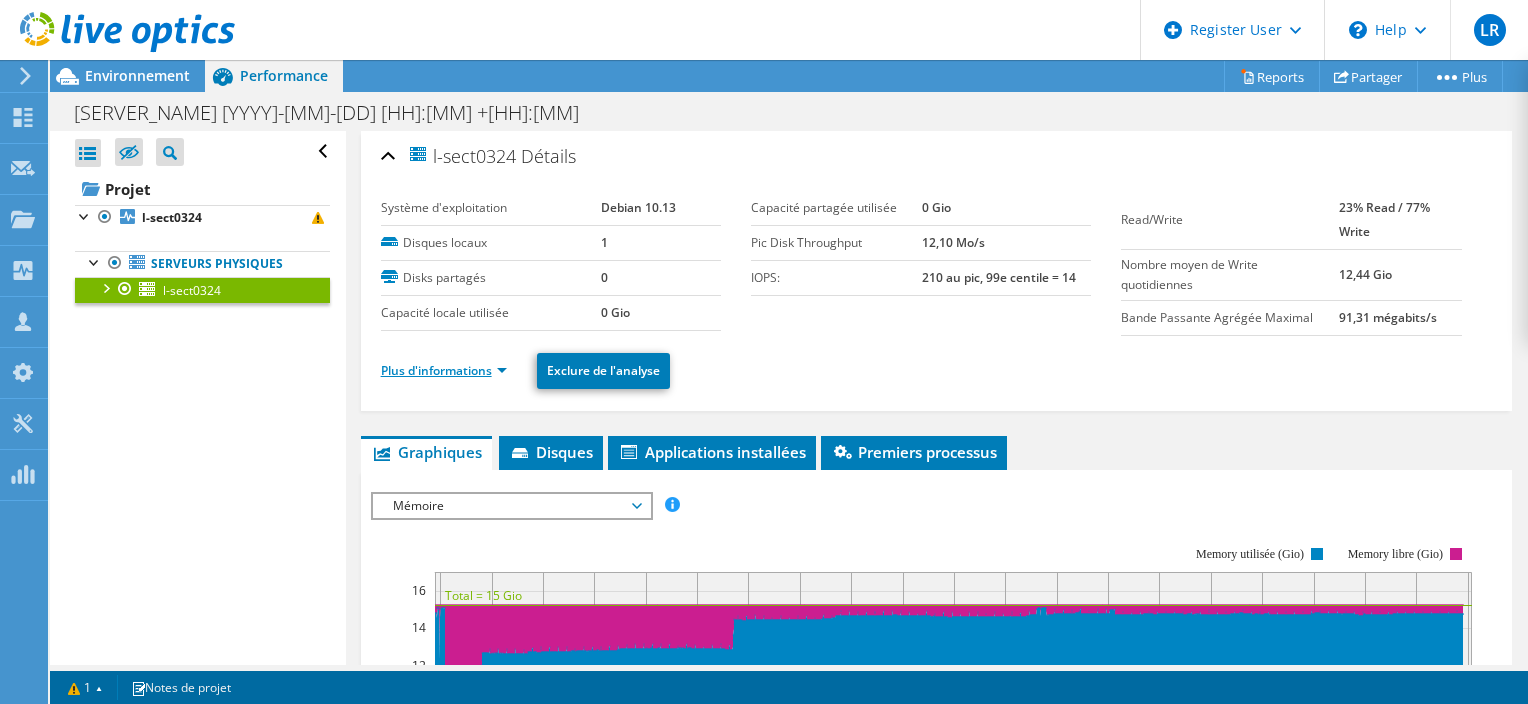 click on "Plus d'informations" at bounding box center (444, 370) 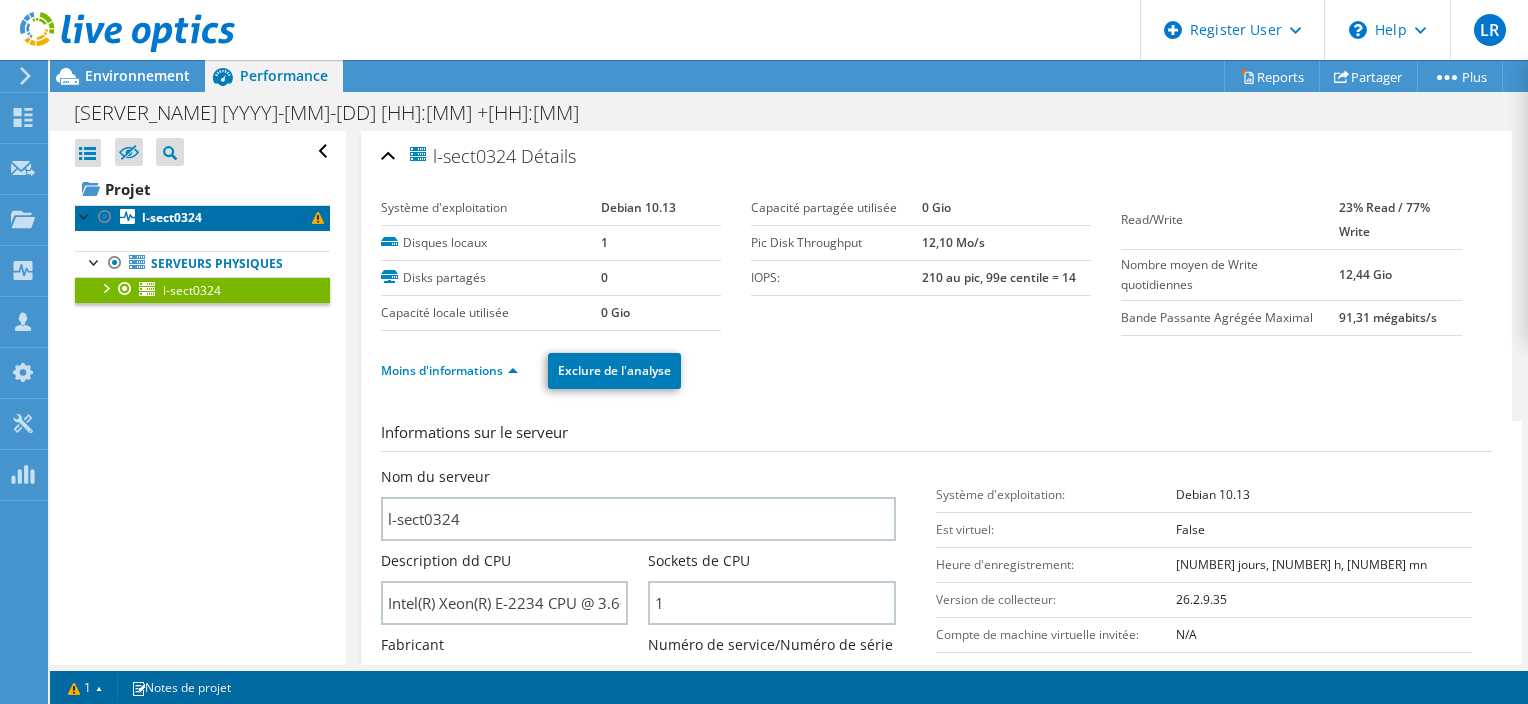 click on "l-sect0324" at bounding box center [172, 217] 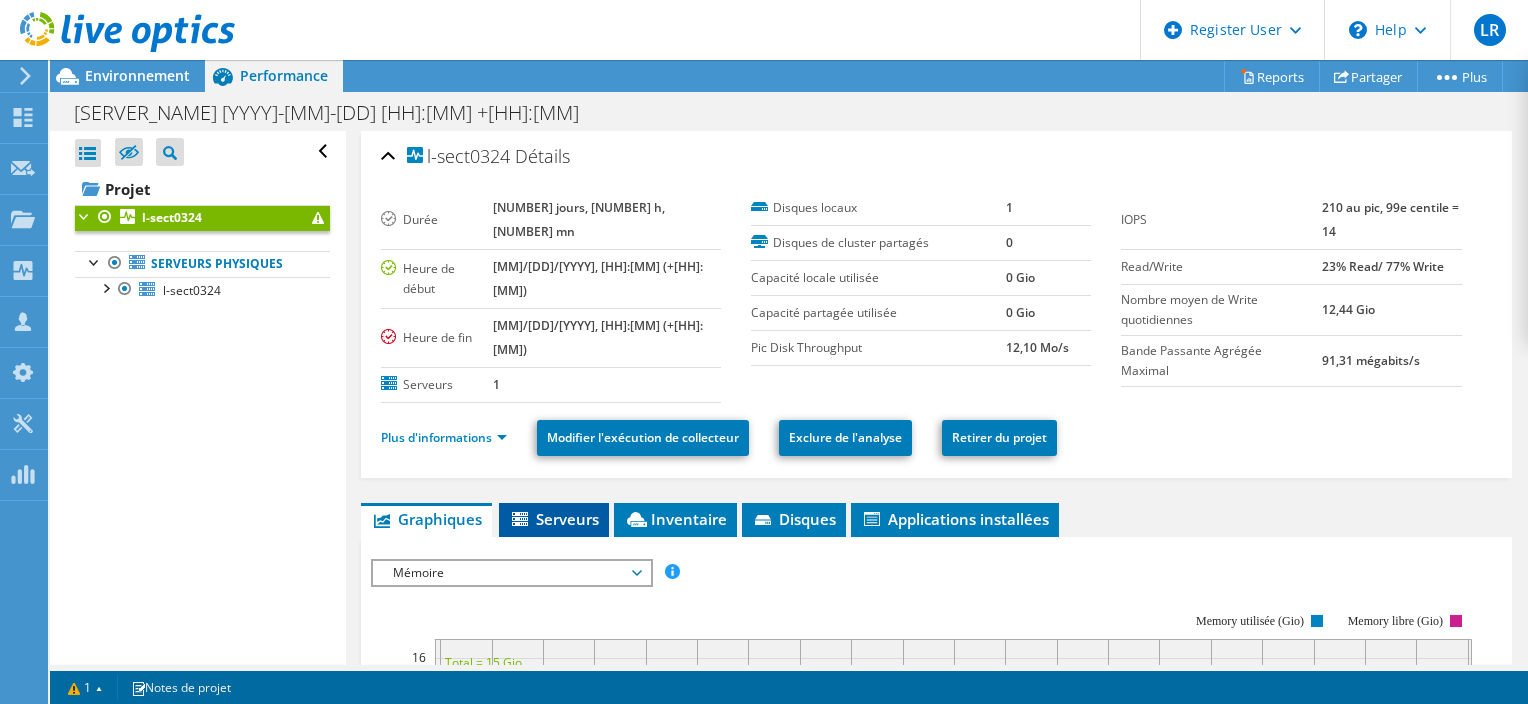 click on "Serveurs" at bounding box center (554, 519) 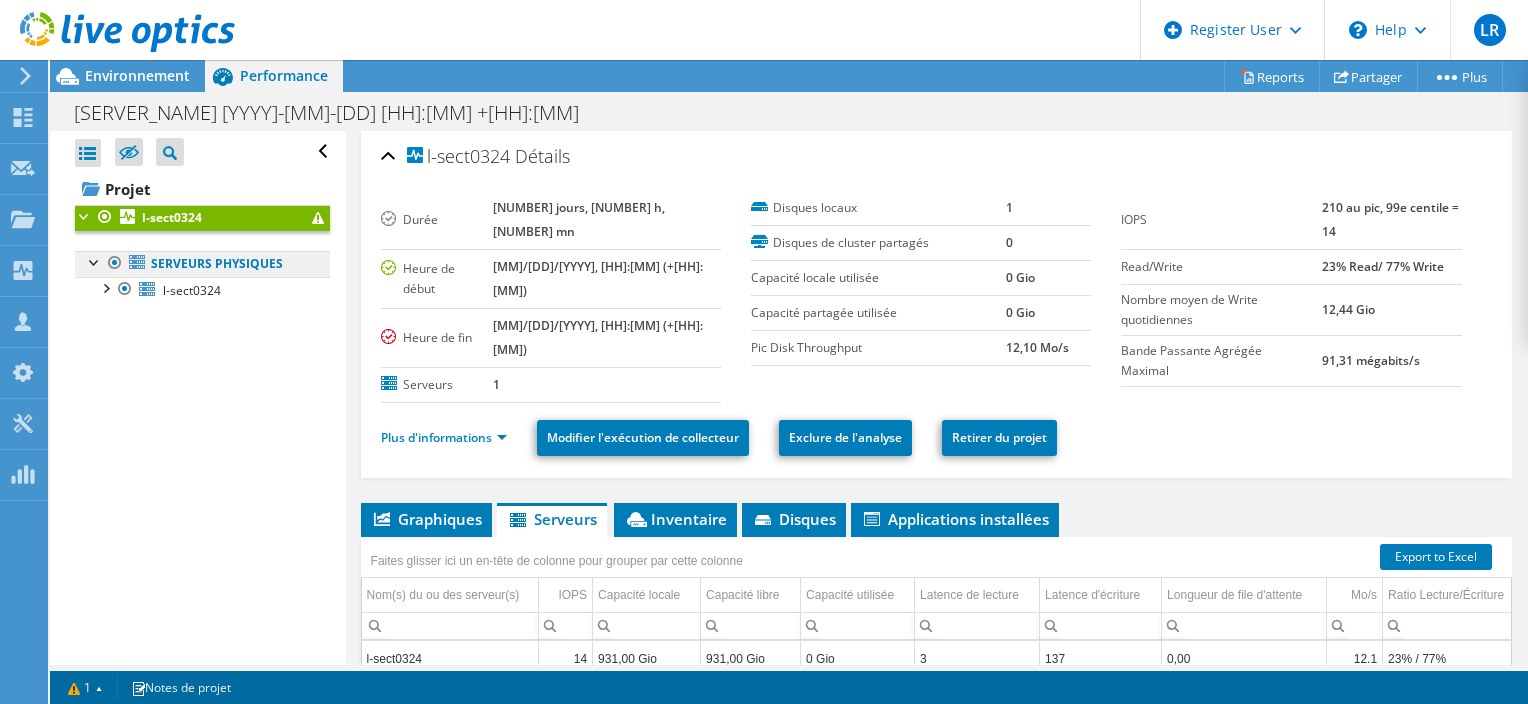 click on "Serveurs physiques" at bounding box center [202, 264] 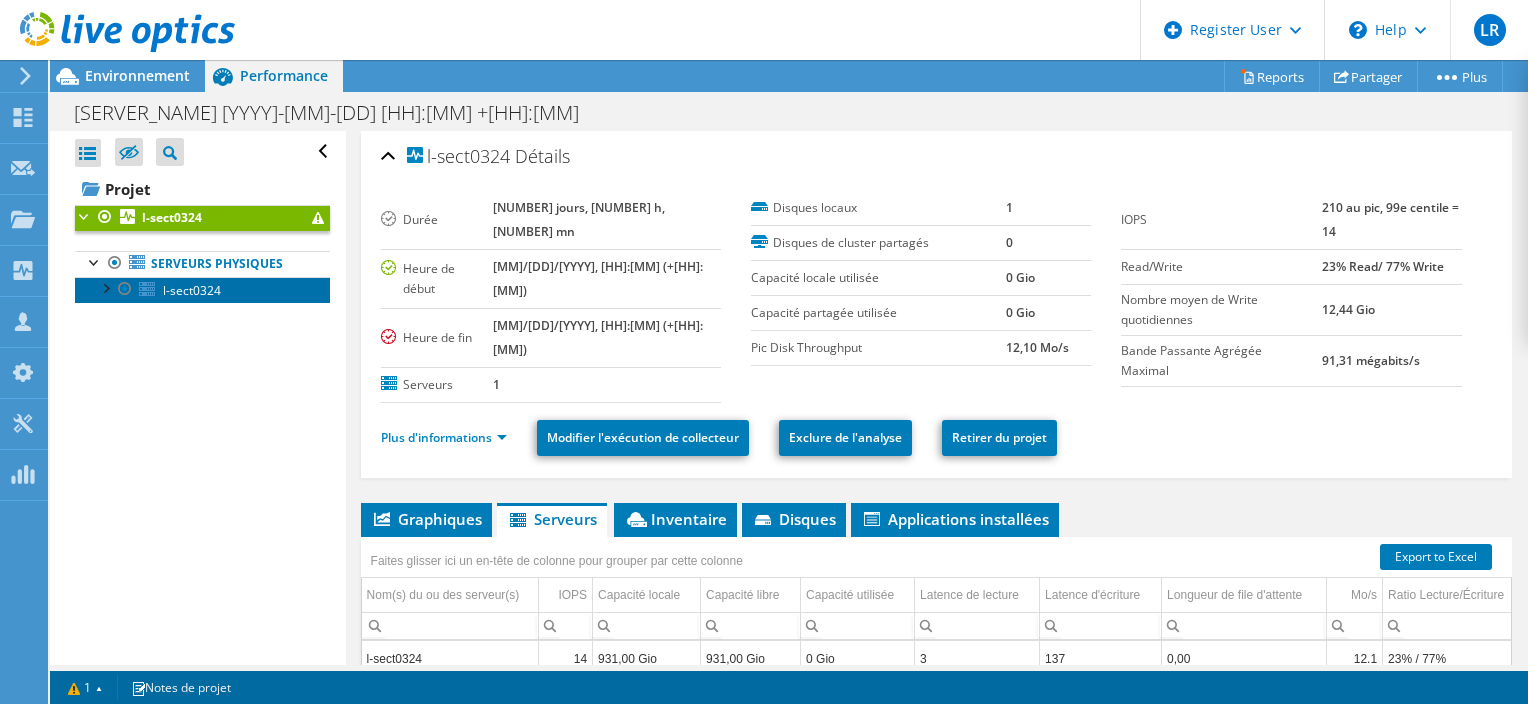 click on "l-sect0324" at bounding box center (192, 290) 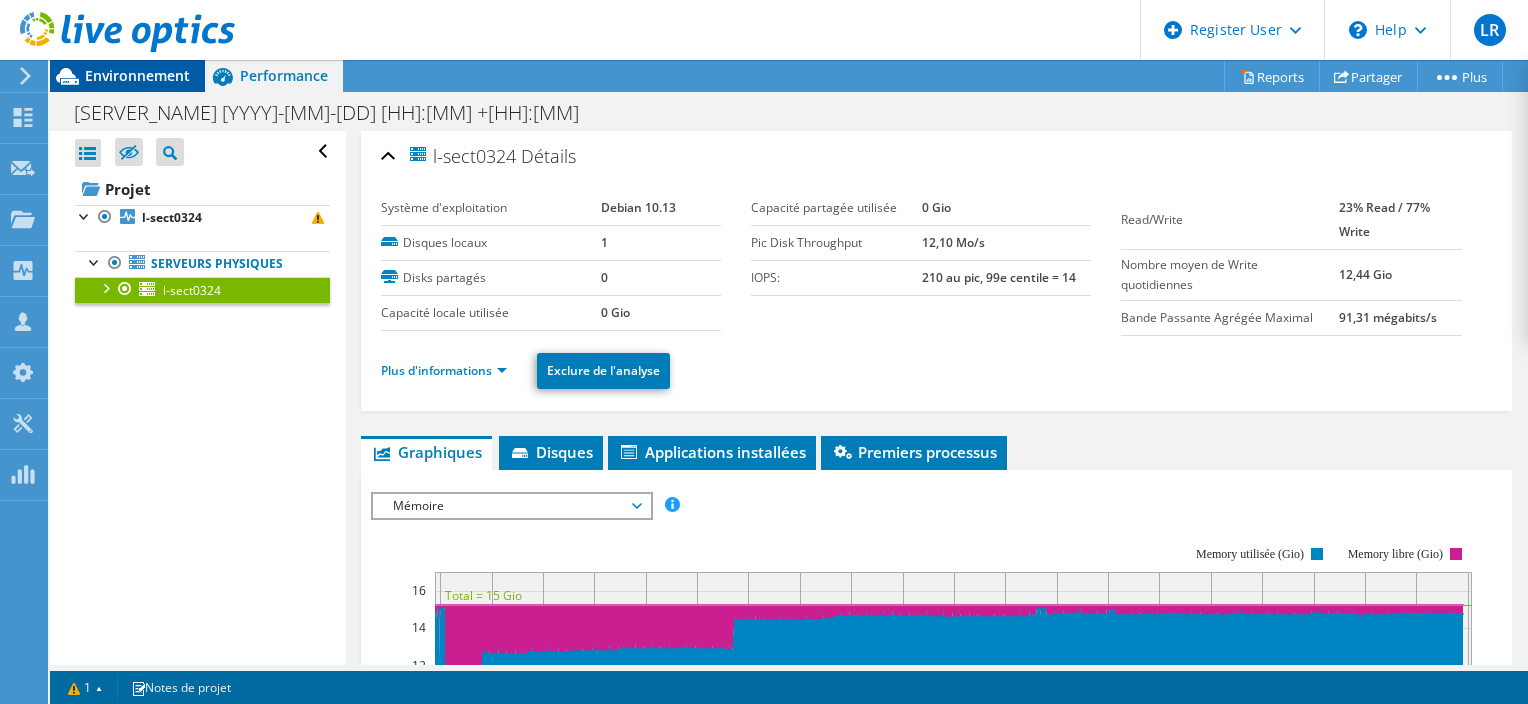 click on "Environnement" at bounding box center [137, 75] 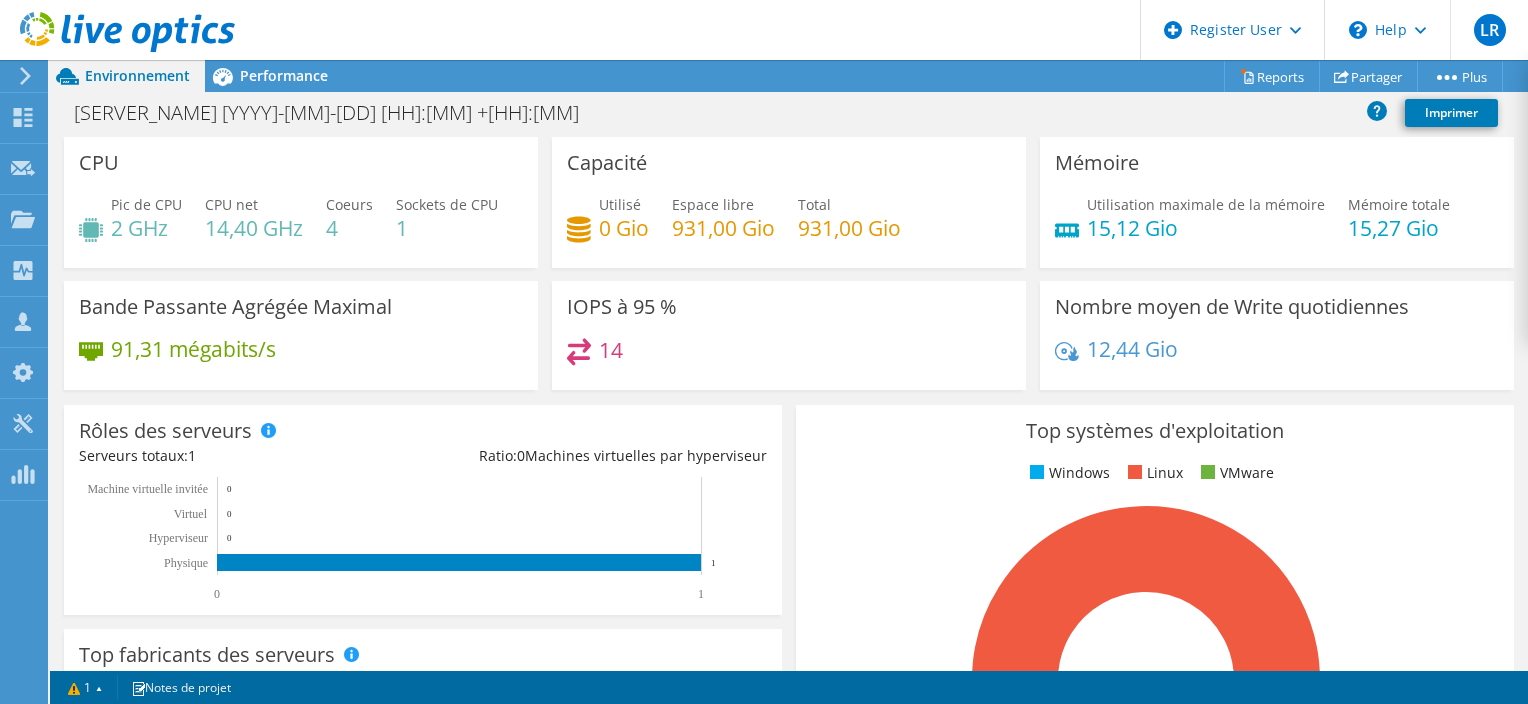 click on "Capacité
Utilisé
[NUMBER]
Espace libre
[NUMBER]
Total
[NUMBER]" at bounding box center [789, 202] 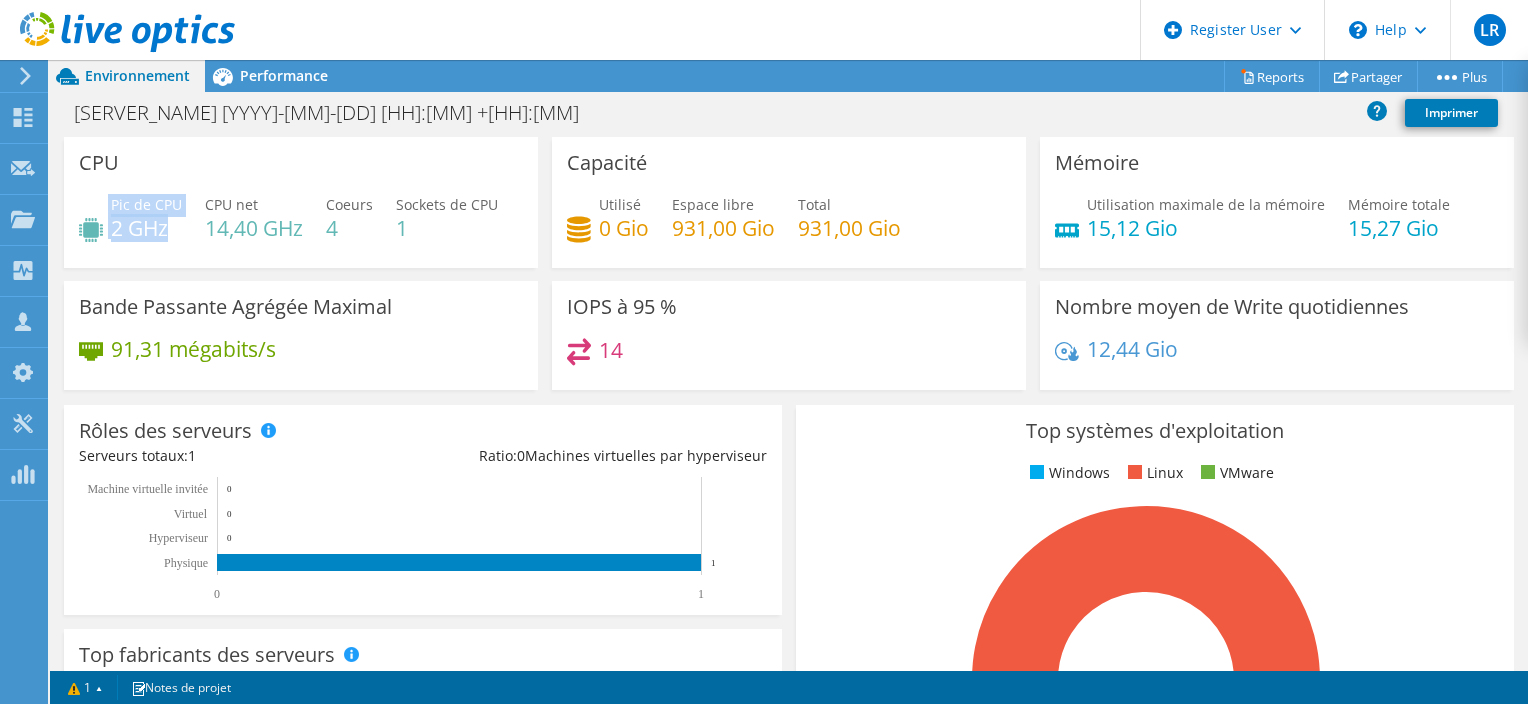drag, startPoint x: 168, startPoint y: 227, endPoint x: 108, endPoint y: 202, distance: 65 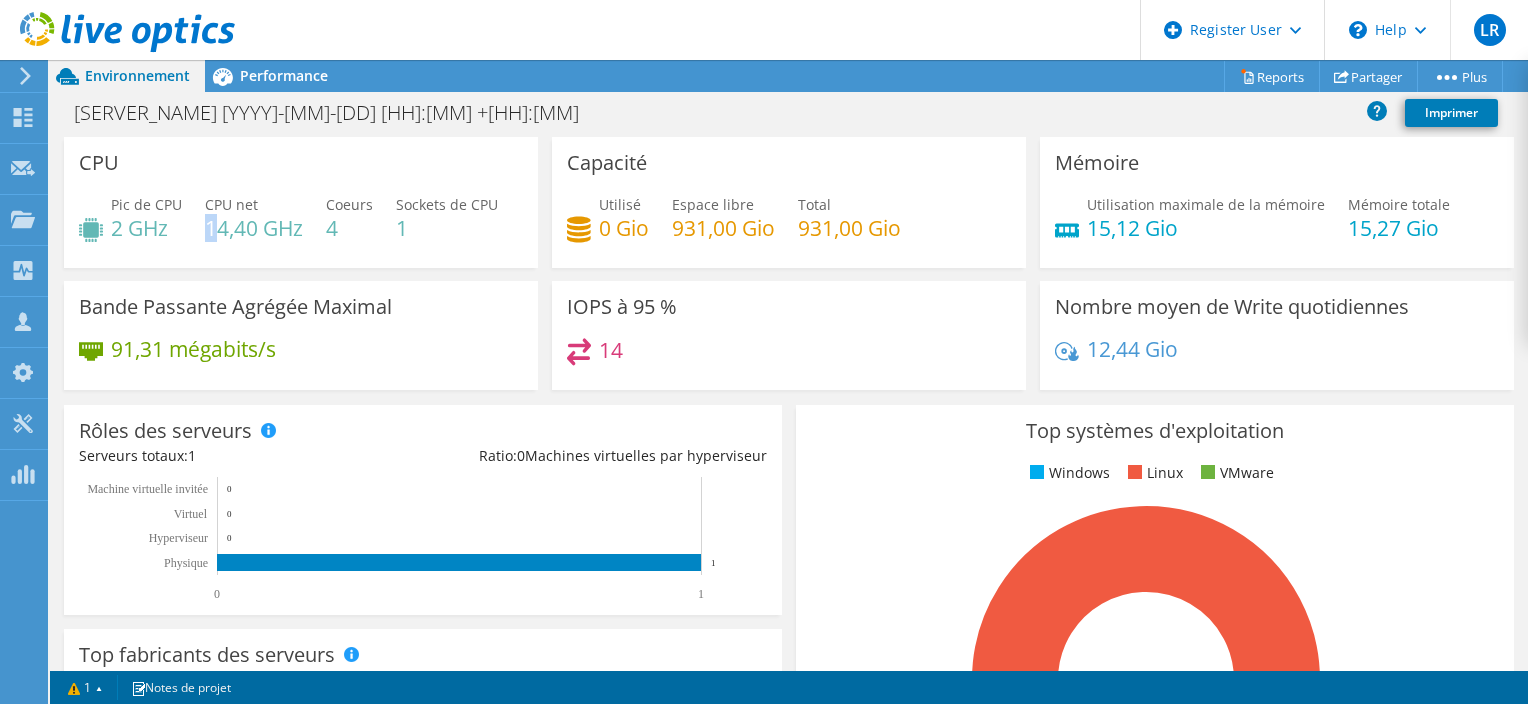 drag, startPoint x: 108, startPoint y: 202, endPoint x: 212, endPoint y: 237, distance: 109.73149 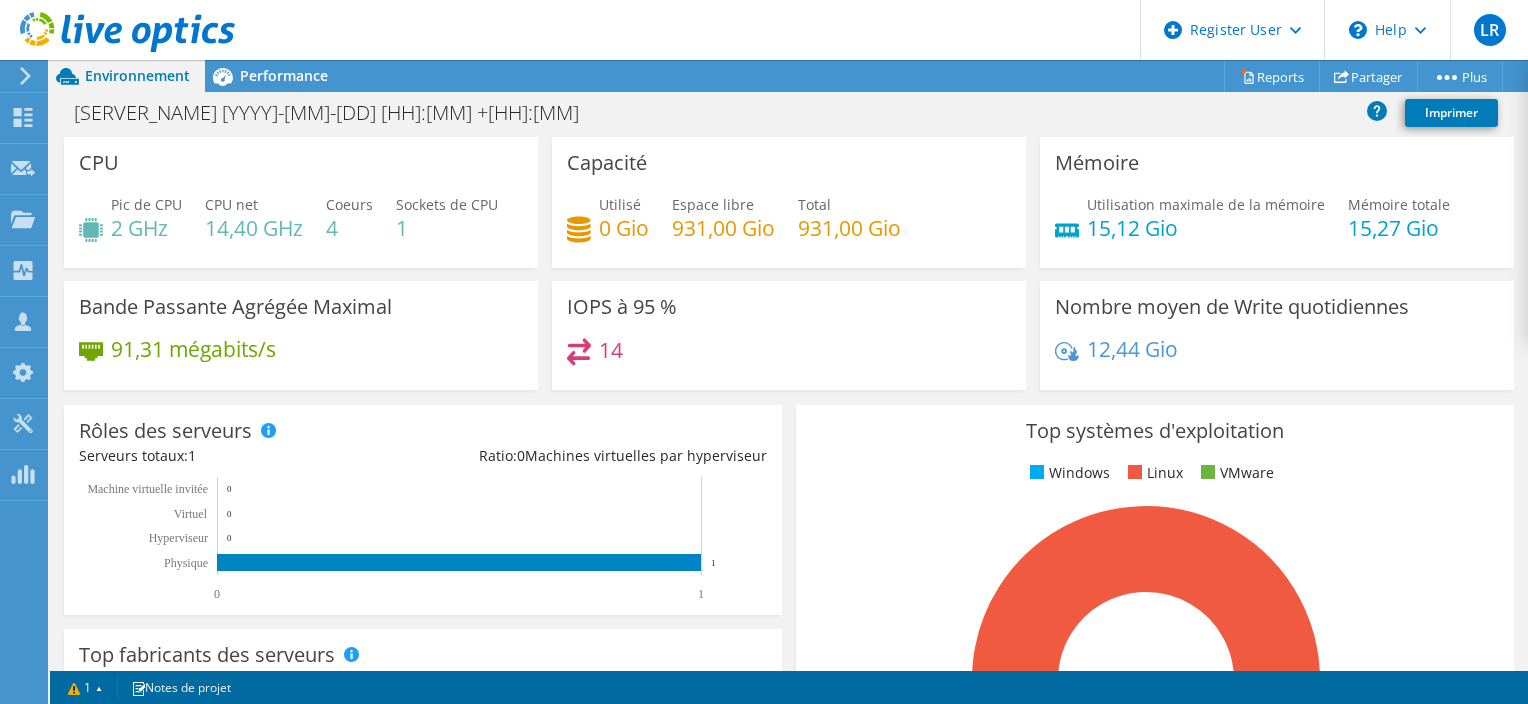 click on "14,40 GHz" at bounding box center (254, 228) 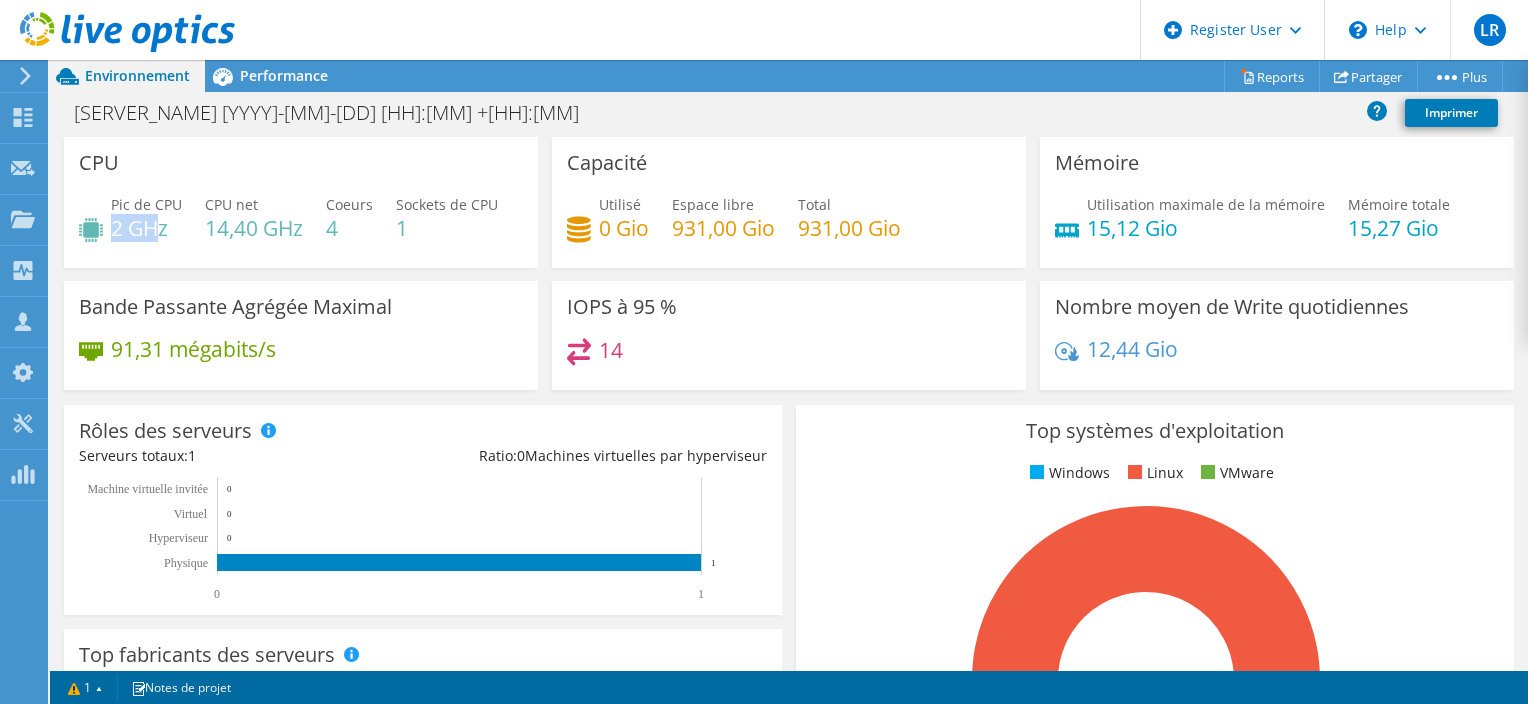 drag, startPoint x: 116, startPoint y: 230, endPoint x: 163, endPoint y: 240, distance: 48.052055 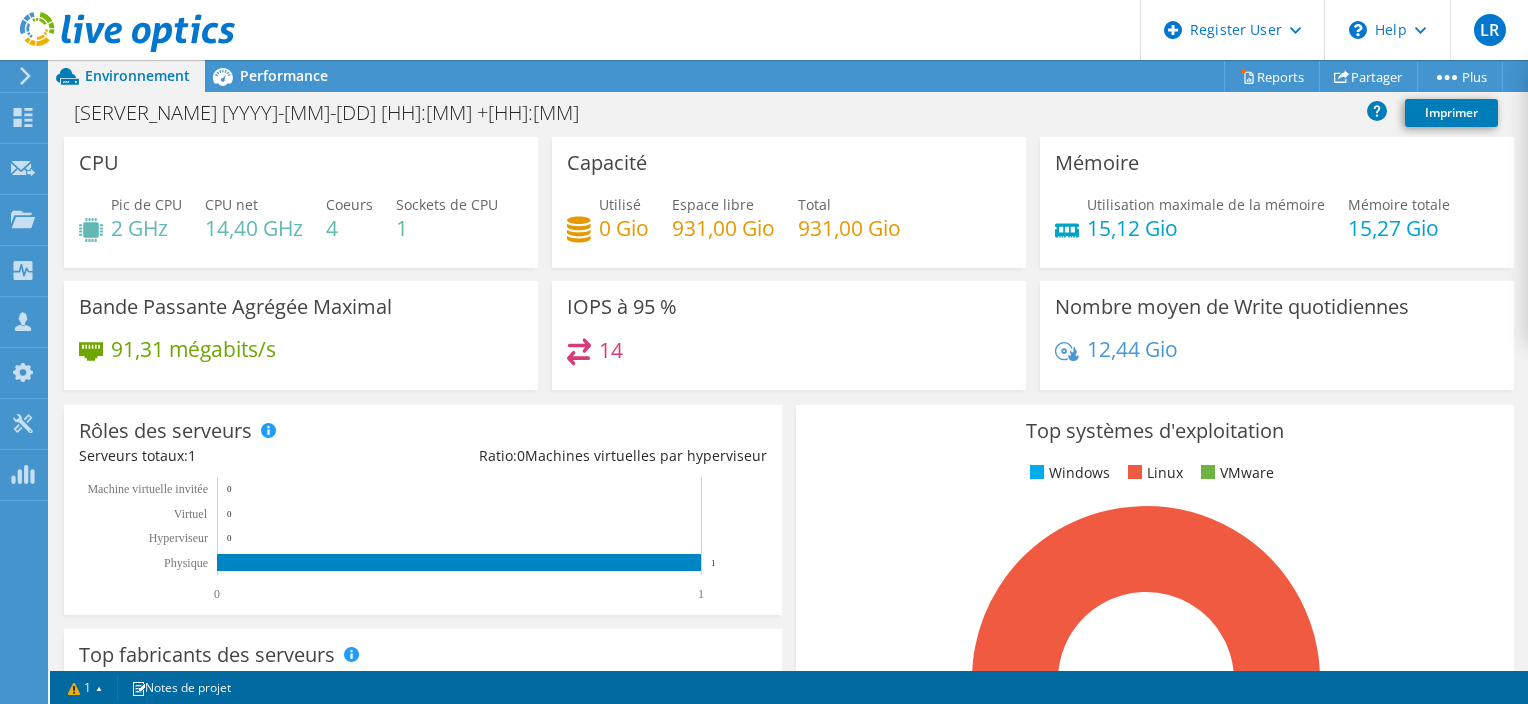 drag, startPoint x: 163, startPoint y: 240, endPoint x: 464, endPoint y: 266, distance: 302.12085 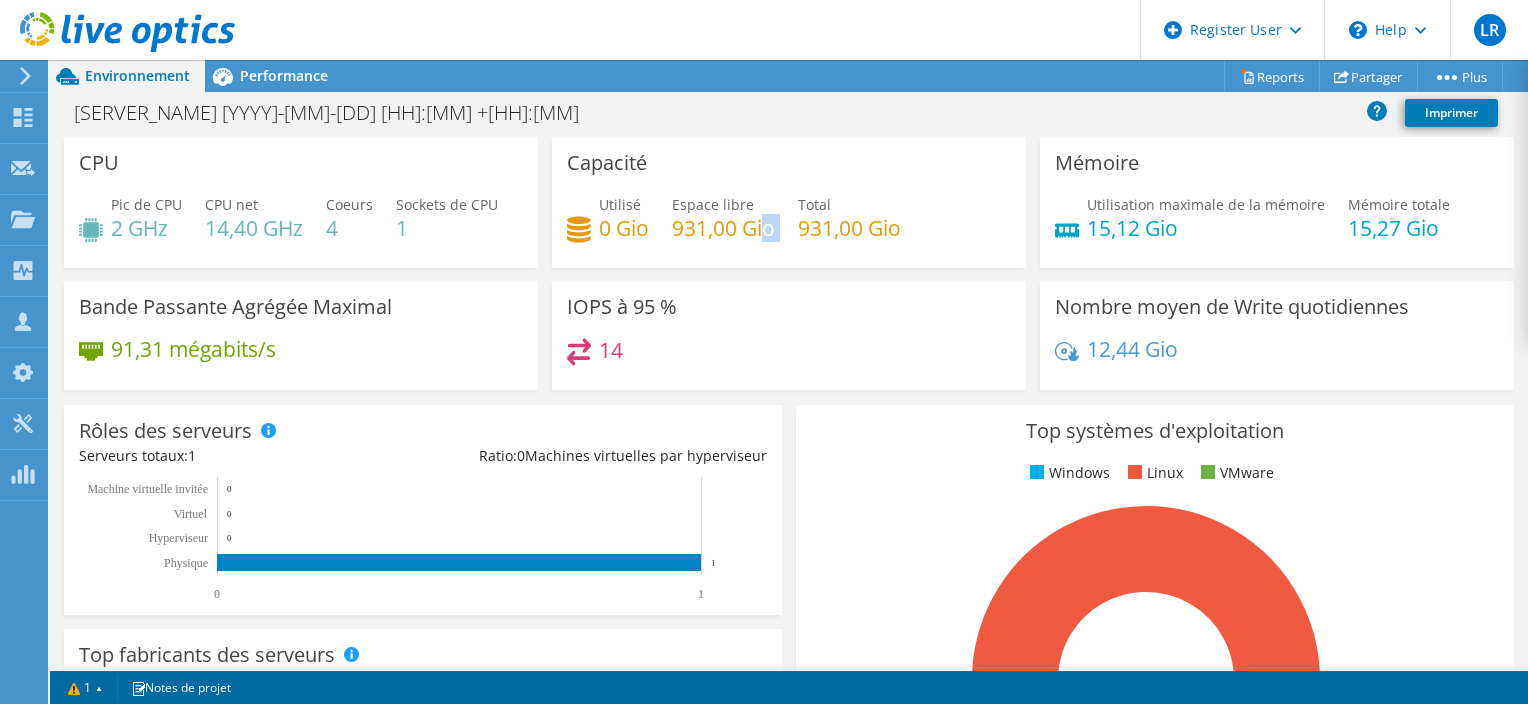 drag, startPoint x: 674, startPoint y: 248, endPoint x: 762, endPoint y: 237, distance: 88.68484 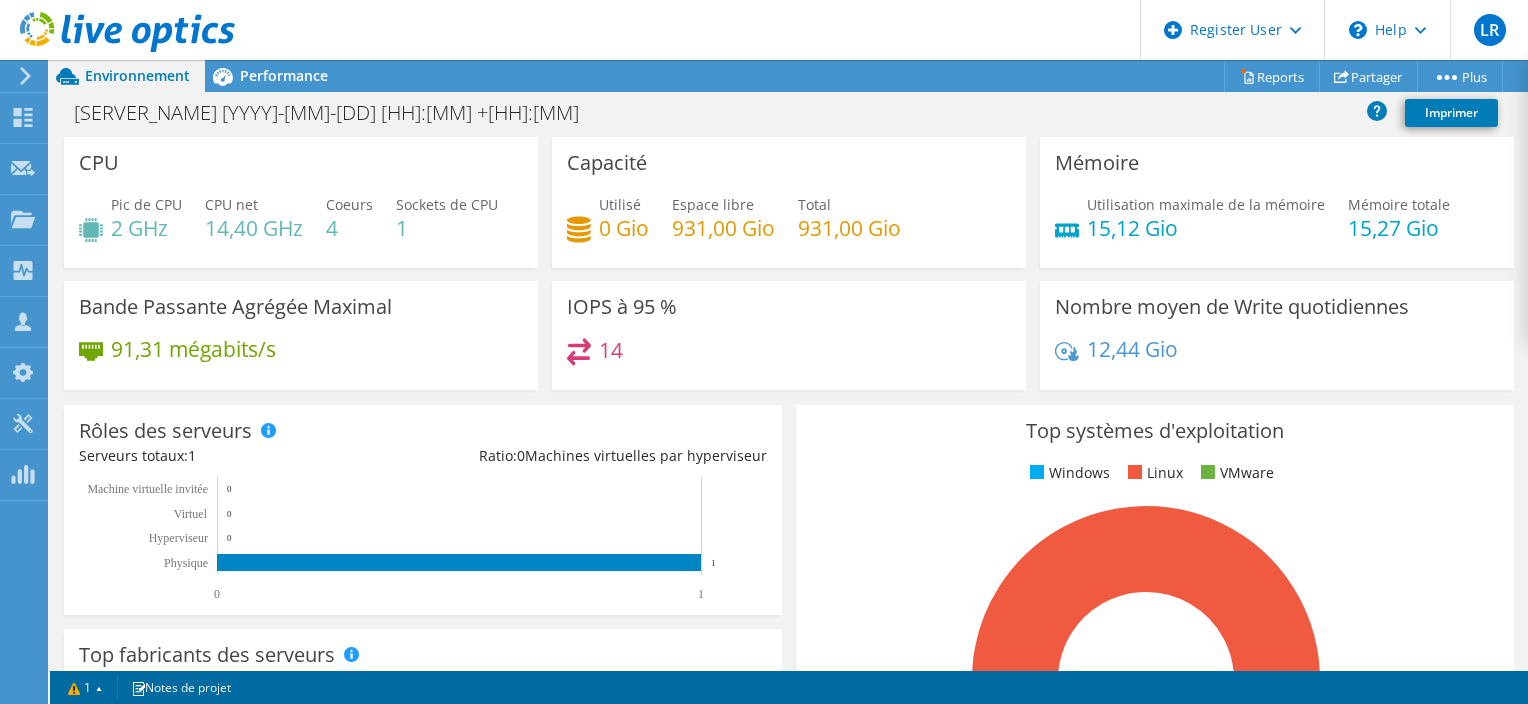 drag, startPoint x: 762, startPoint y: 237, endPoint x: 635, endPoint y: 231, distance: 127.141655 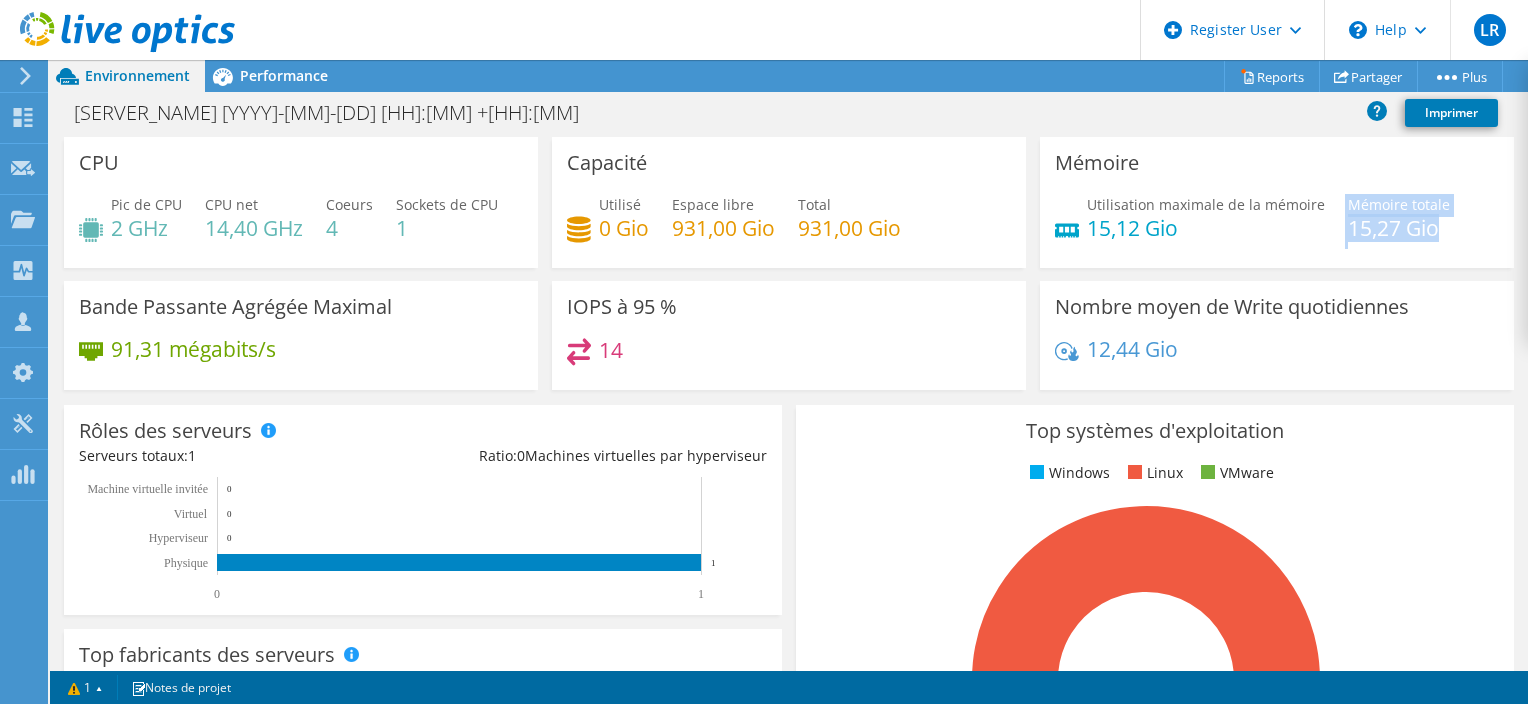 drag, startPoint x: 1318, startPoint y: 224, endPoint x: 1444, endPoint y: 228, distance: 126.06348 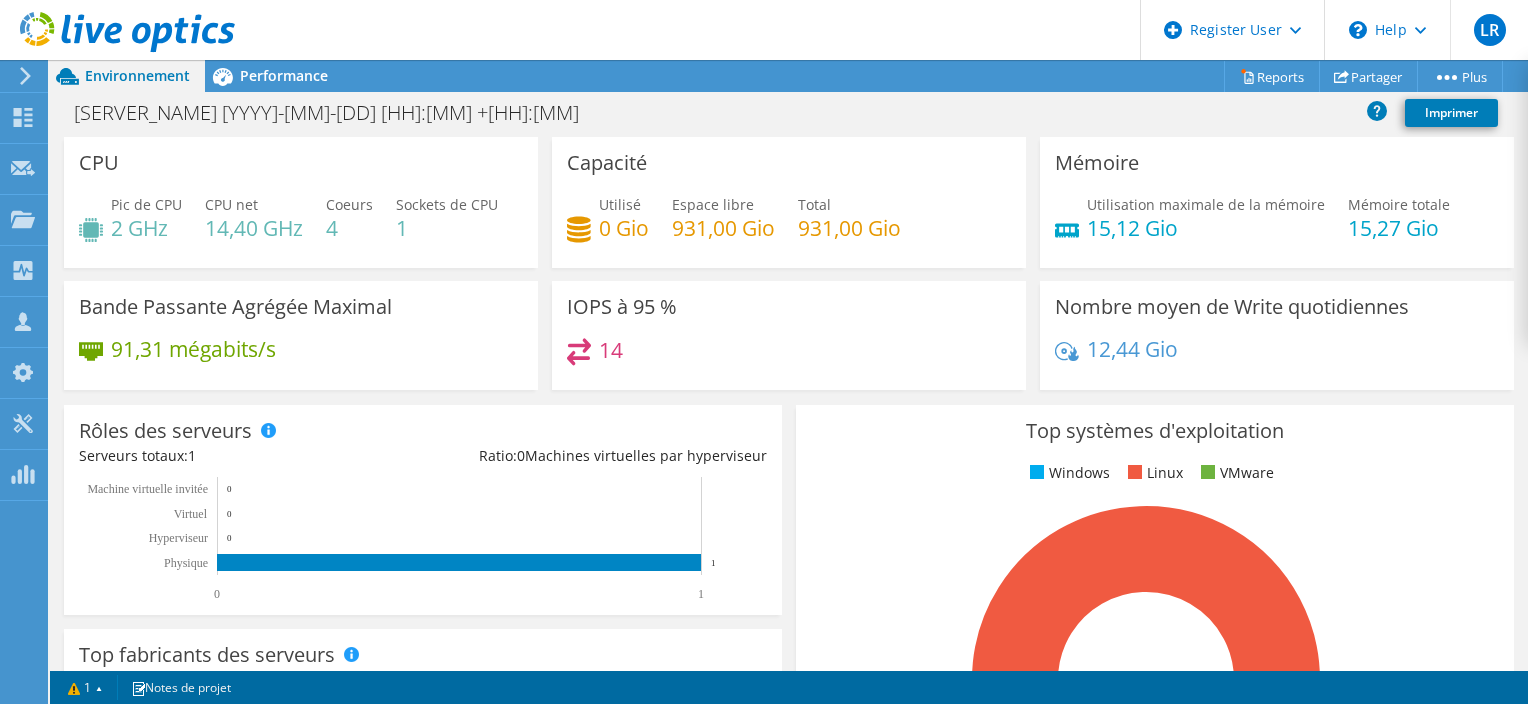 click on "Utilisation maximale de la mémoire
[NUMBER]
Mémoire totale
[NUMBER]" at bounding box center (1277, 226) 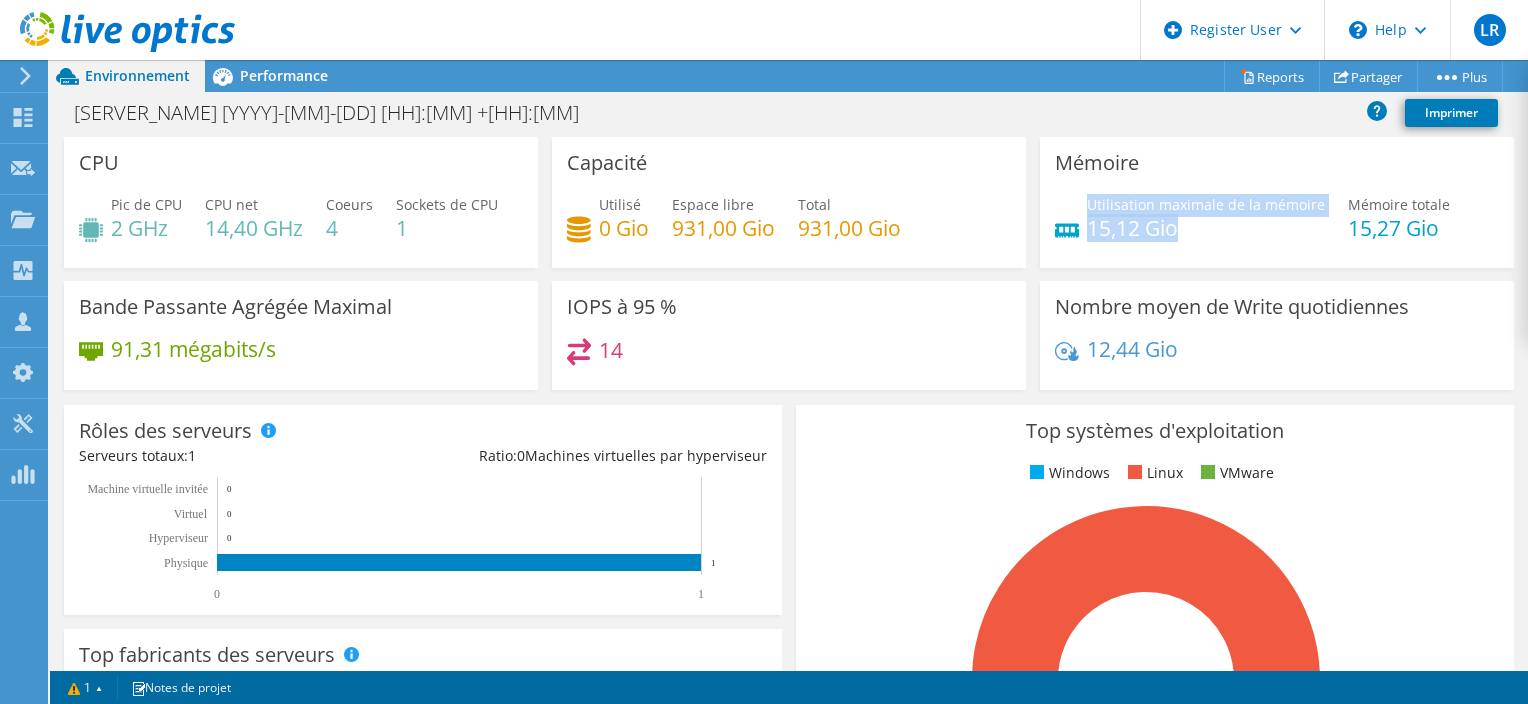 drag, startPoint x: 1076, startPoint y: 232, endPoint x: 1177, endPoint y: 231, distance: 101.00495 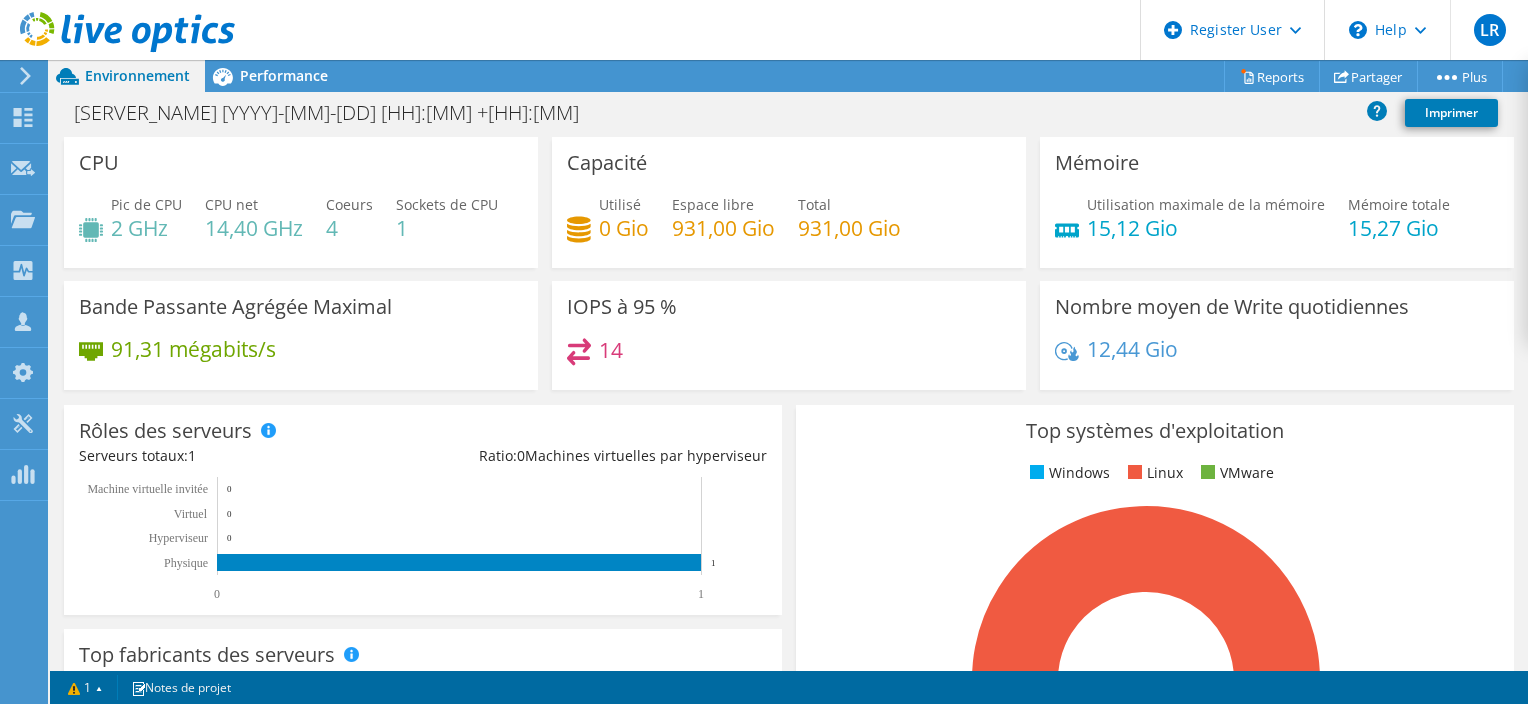drag, startPoint x: 1177, startPoint y: 231, endPoint x: 1146, endPoint y: 253, distance: 38.013157 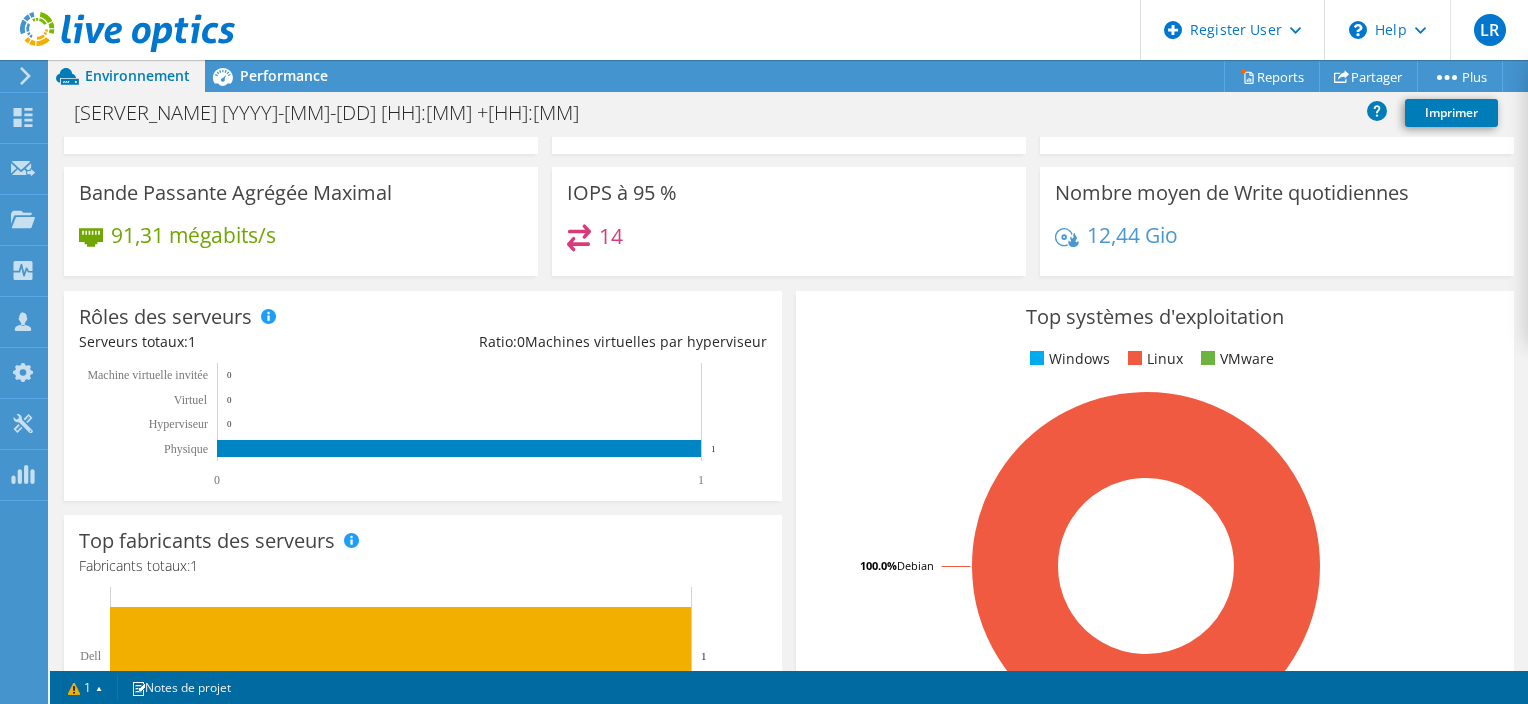 scroll, scrollTop: 100, scrollLeft: 0, axis: vertical 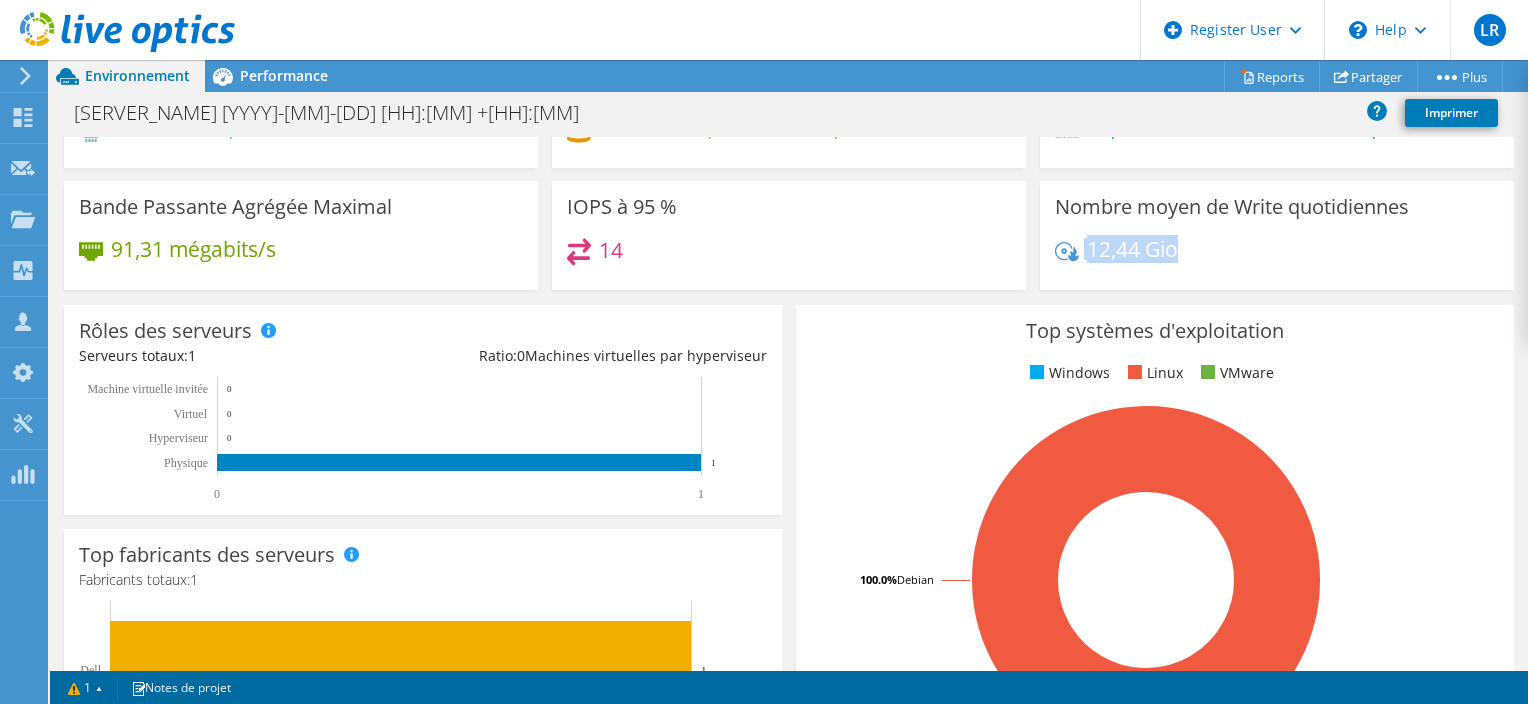 drag, startPoint x: 1187, startPoint y: 266, endPoint x: 1070, endPoint y: 240, distance: 119.85408 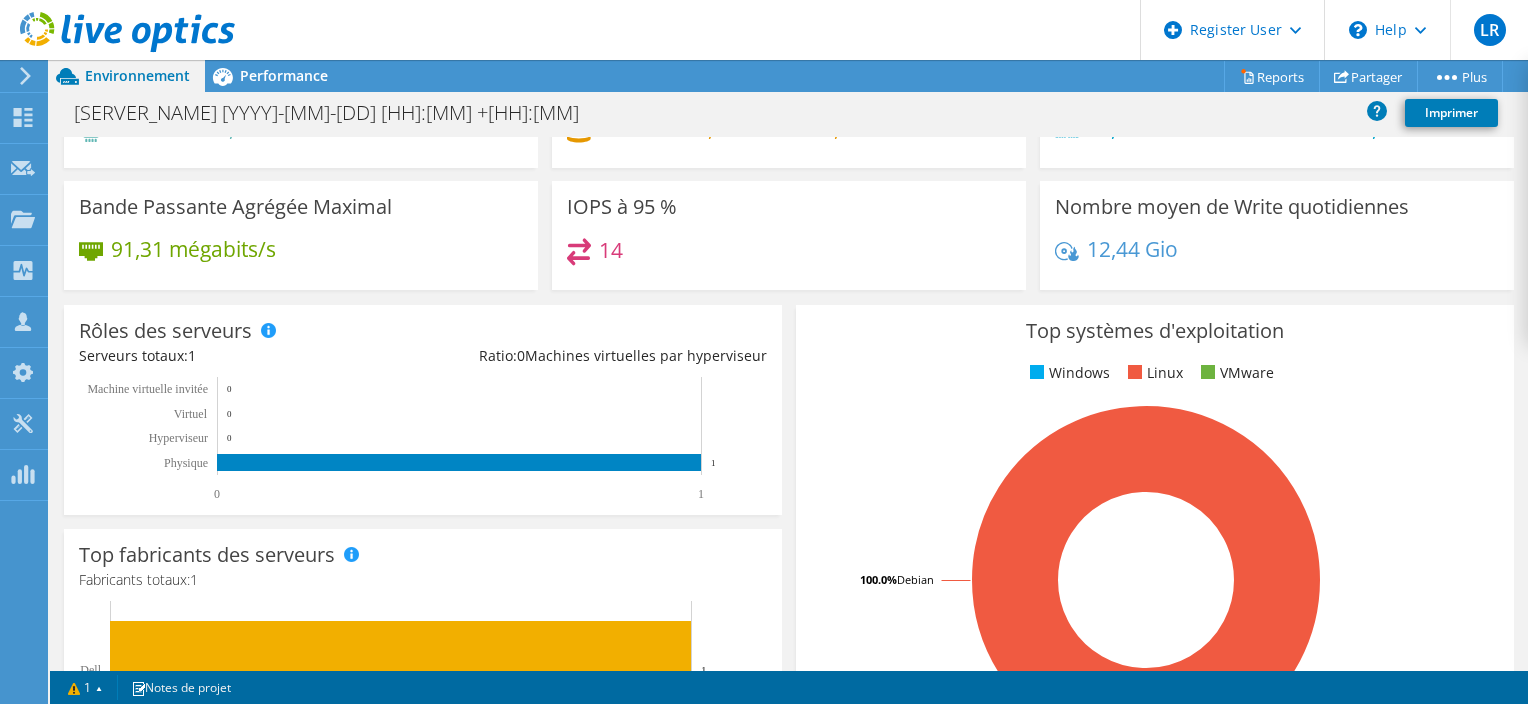 drag, startPoint x: 1070, startPoint y: 240, endPoint x: 911, endPoint y: 269, distance: 161.62302 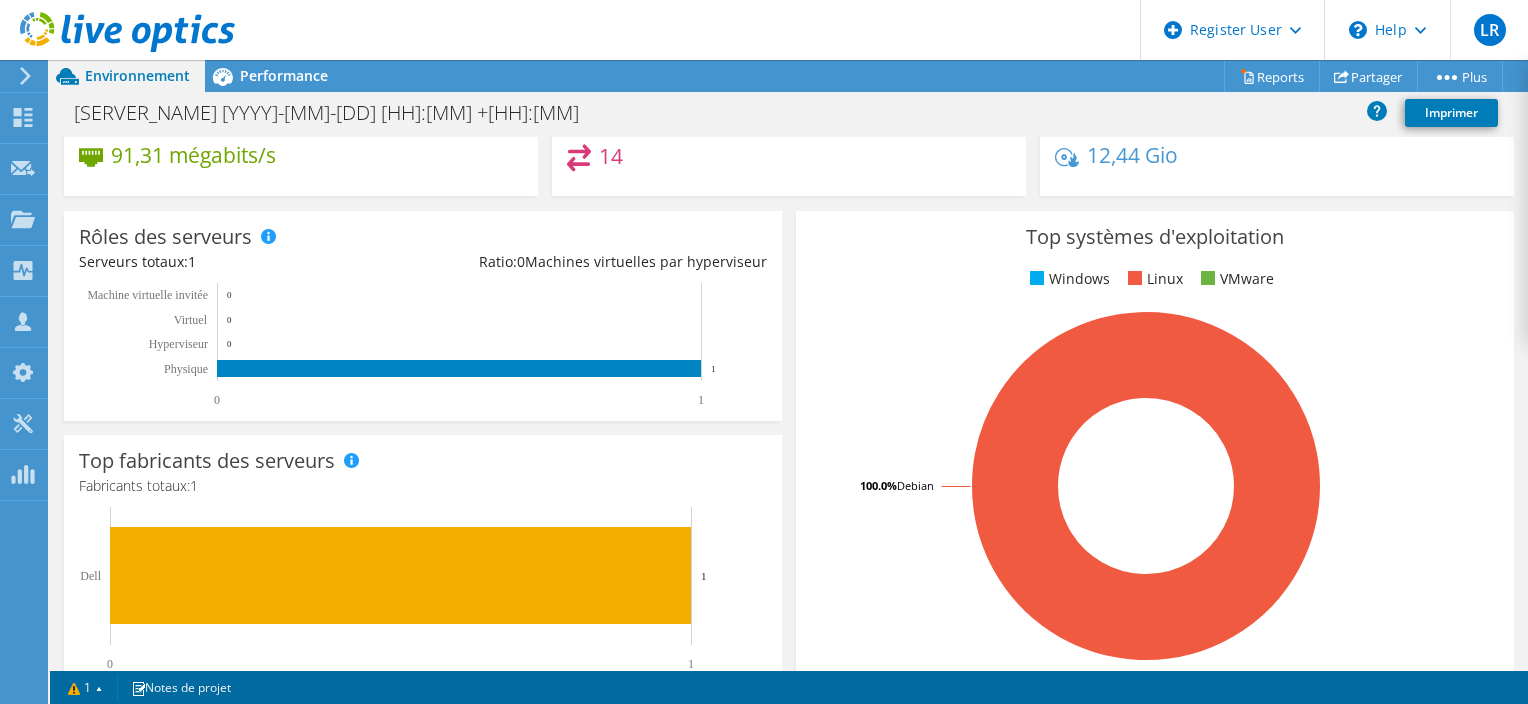 scroll, scrollTop: 130, scrollLeft: 0, axis: vertical 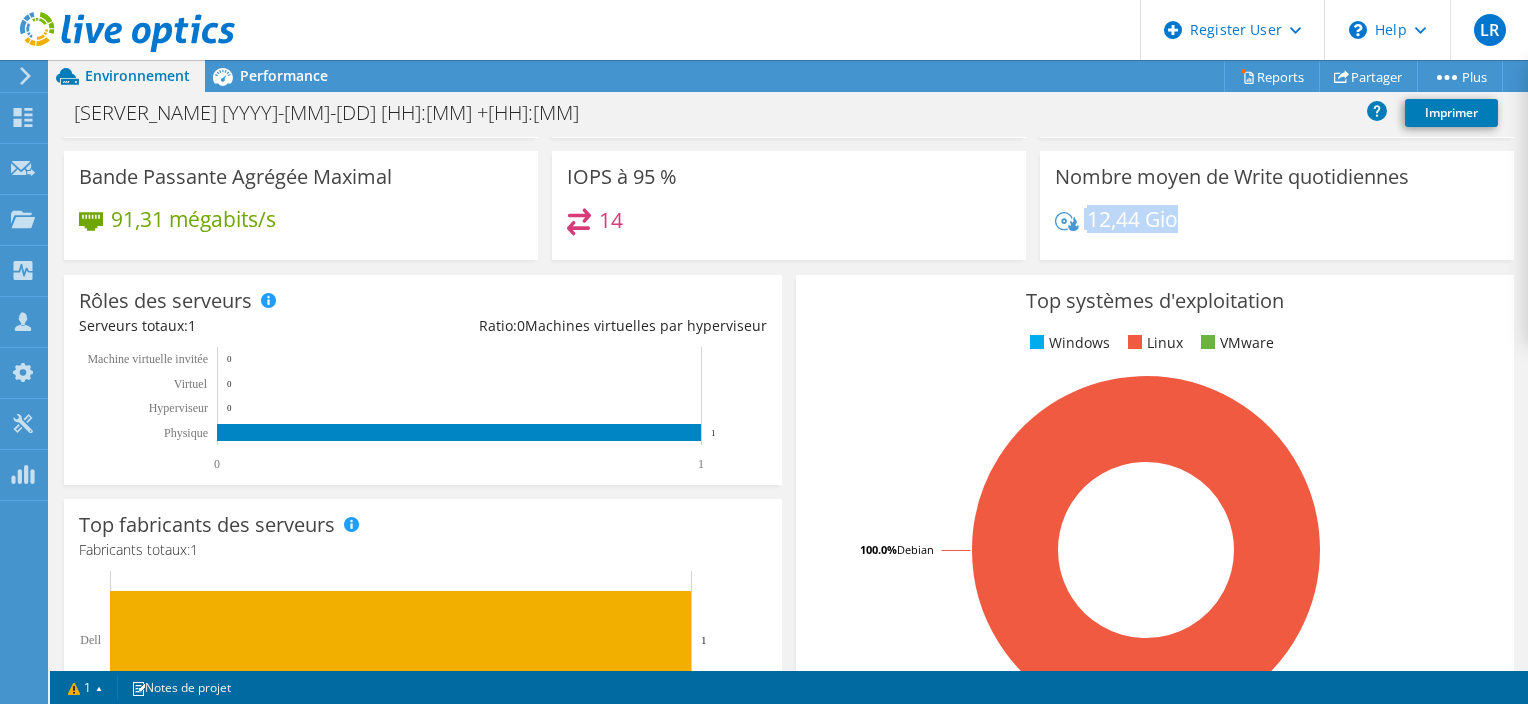 drag, startPoint x: 1180, startPoint y: 231, endPoint x: 1042, endPoint y: 225, distance: 138.13037 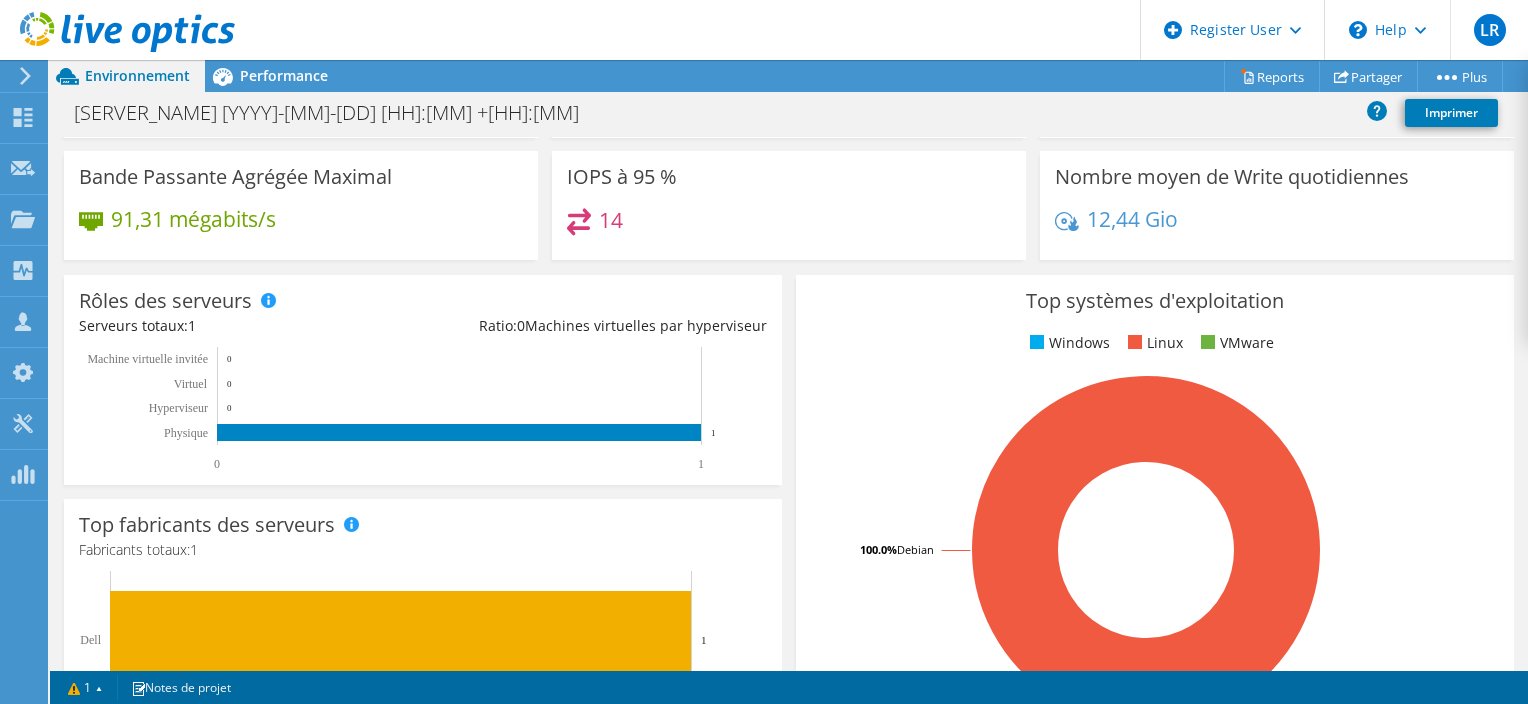 drag, startPoint x: 1042, startPoint y: 225, endPoint x: 1020, endPoint y: 222, distance: 22.203604 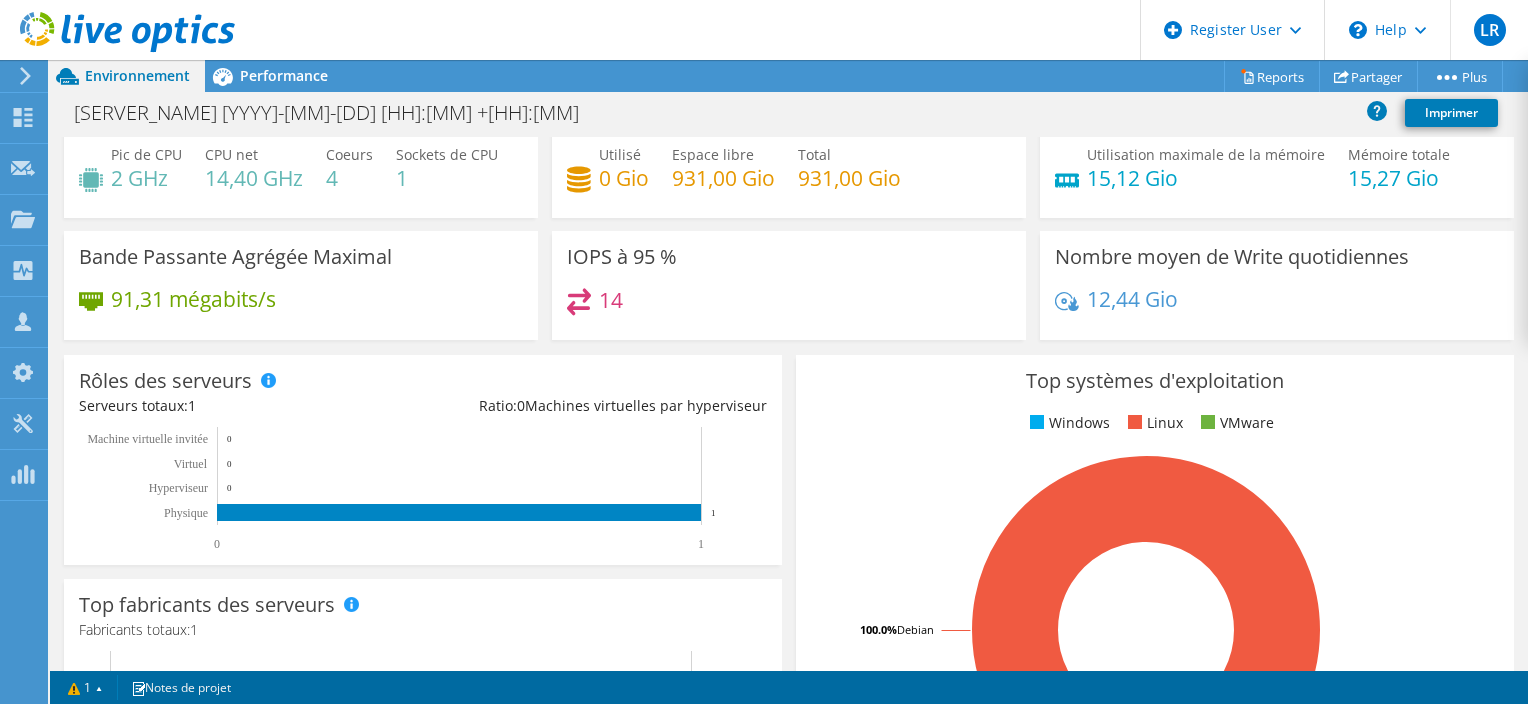scroll, scrollTop: 0, scrollLeft: 0, axis: both 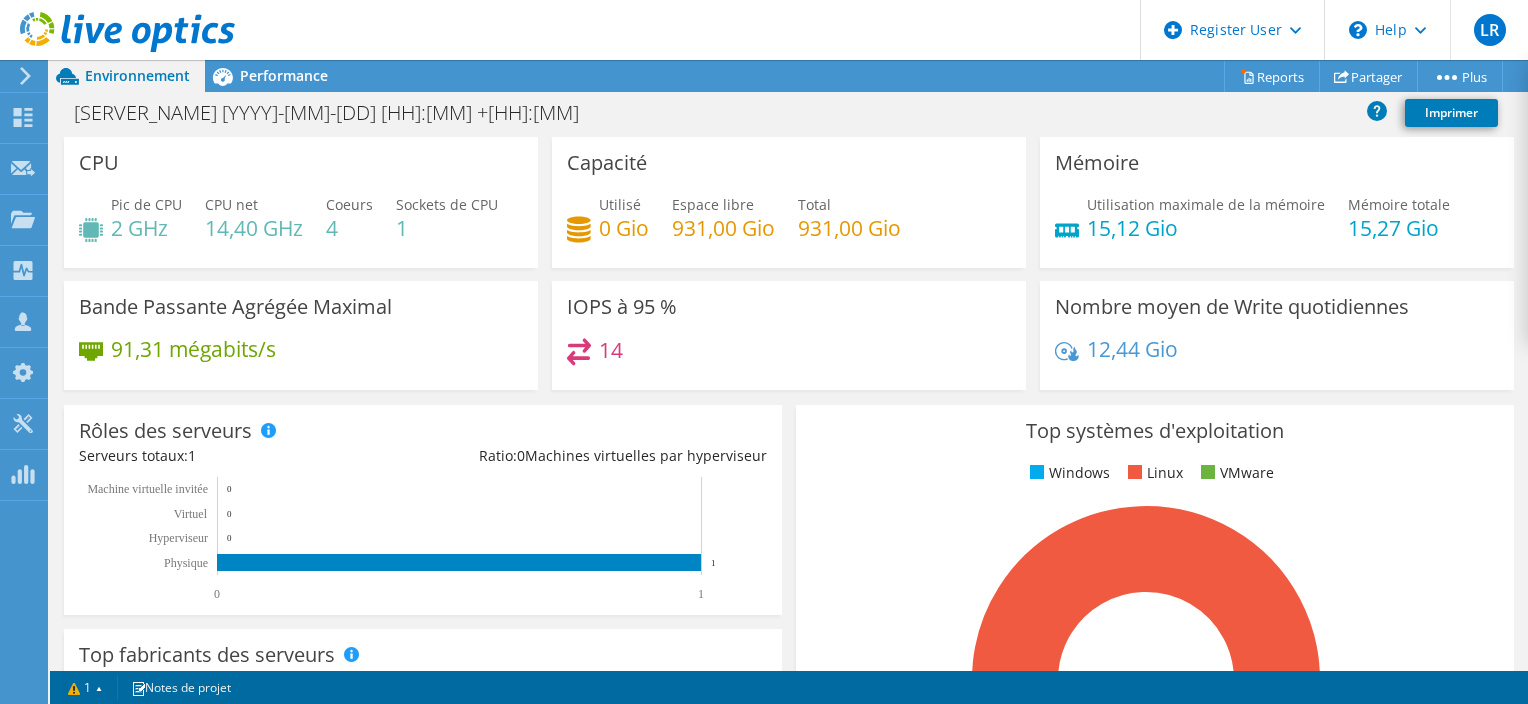 click on "Sockets de CPU
[NUMBER]" at bounding box center [447, 216] 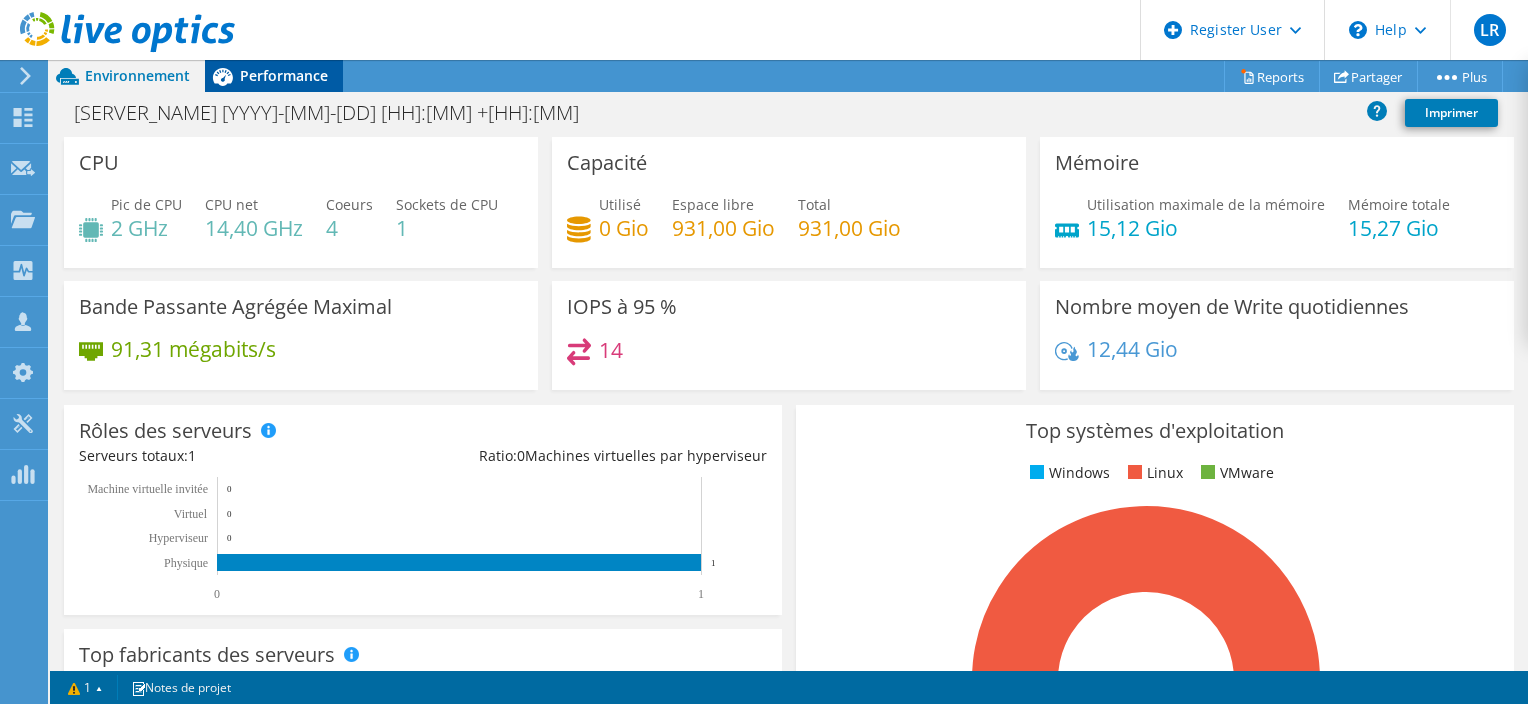 click on "Performance" at bounding box center [284, 75] 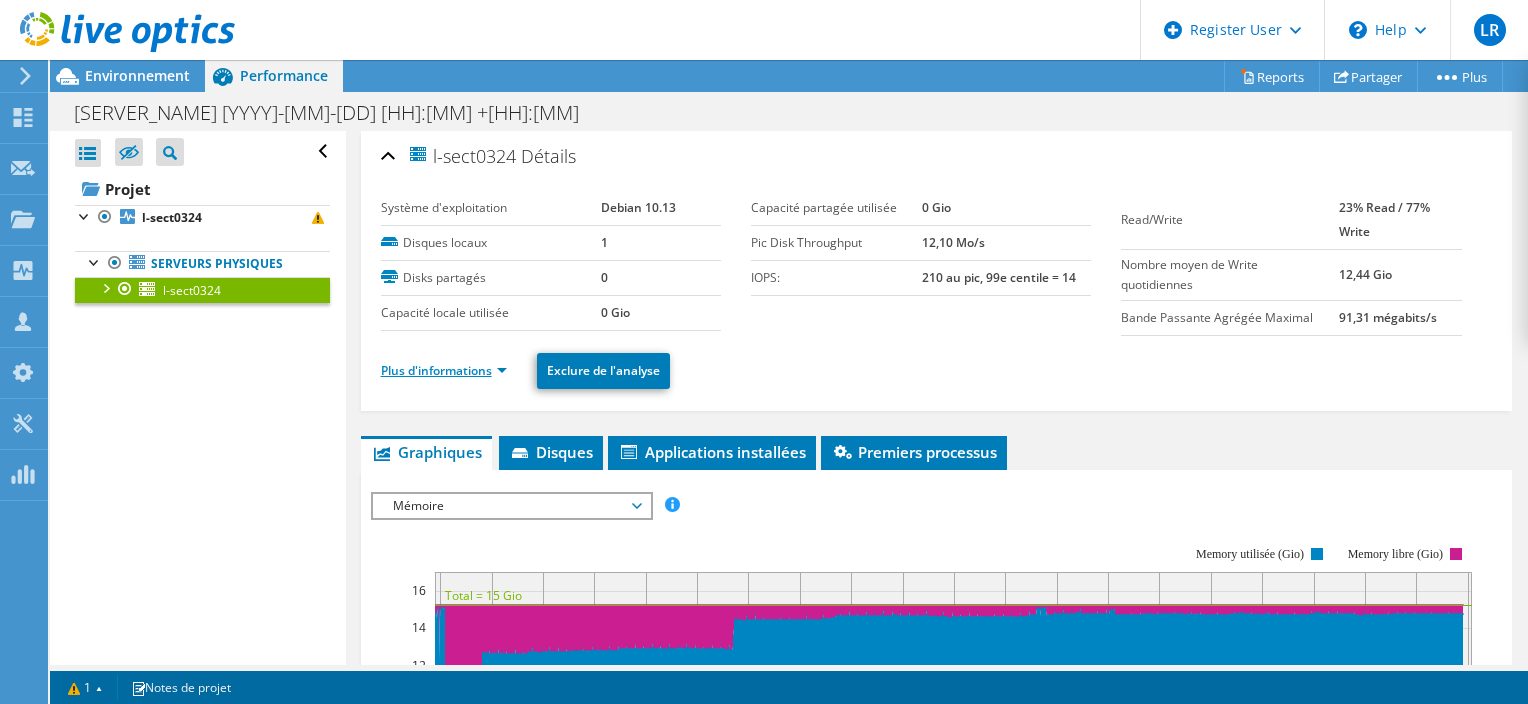 click on "Plus d'informations" at bounding box center [444, 370] 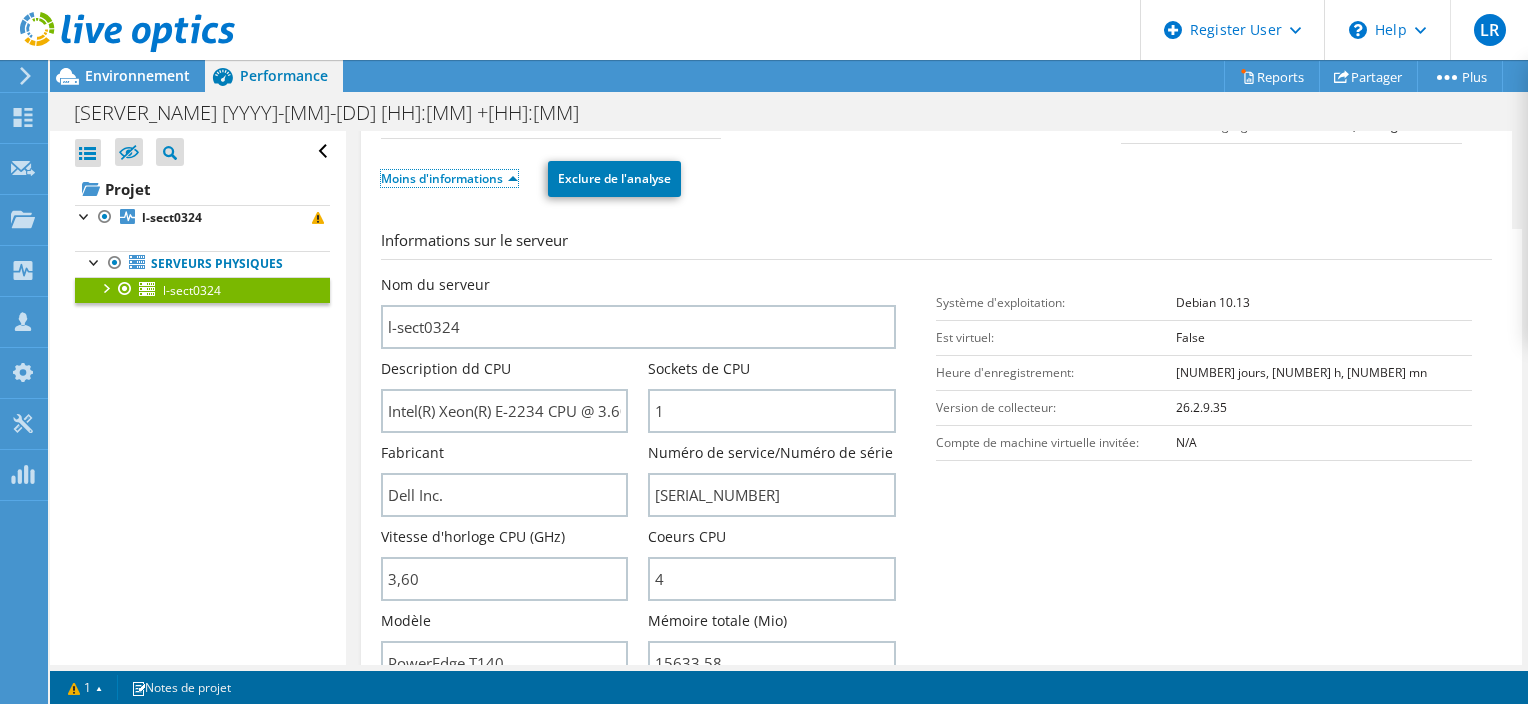 scroll, scrollTop: 200, scrollLeft: 0, axis: vertical 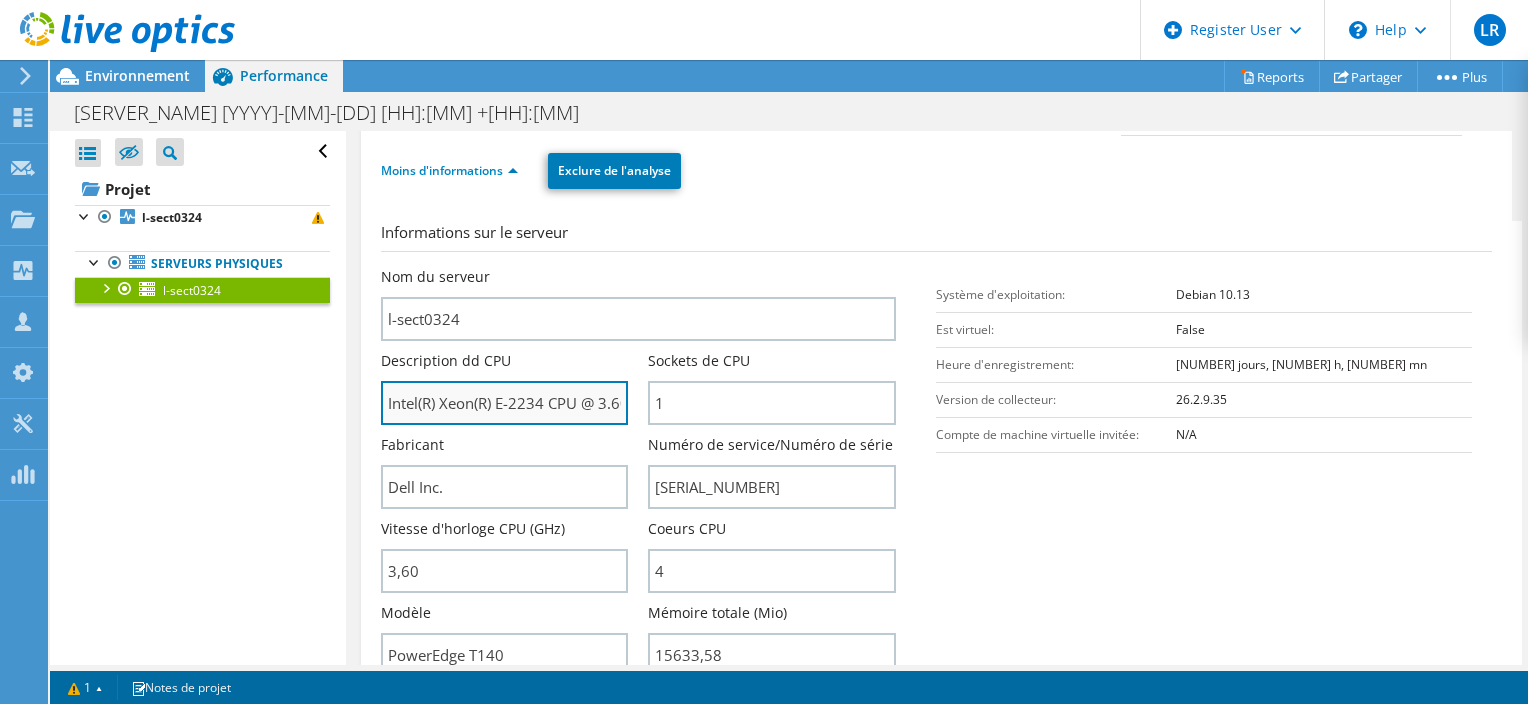 drag, startPoint x: 492, startPoint y: 400, endPoint x: 531, endPoint y: 408, distance: 39.812057 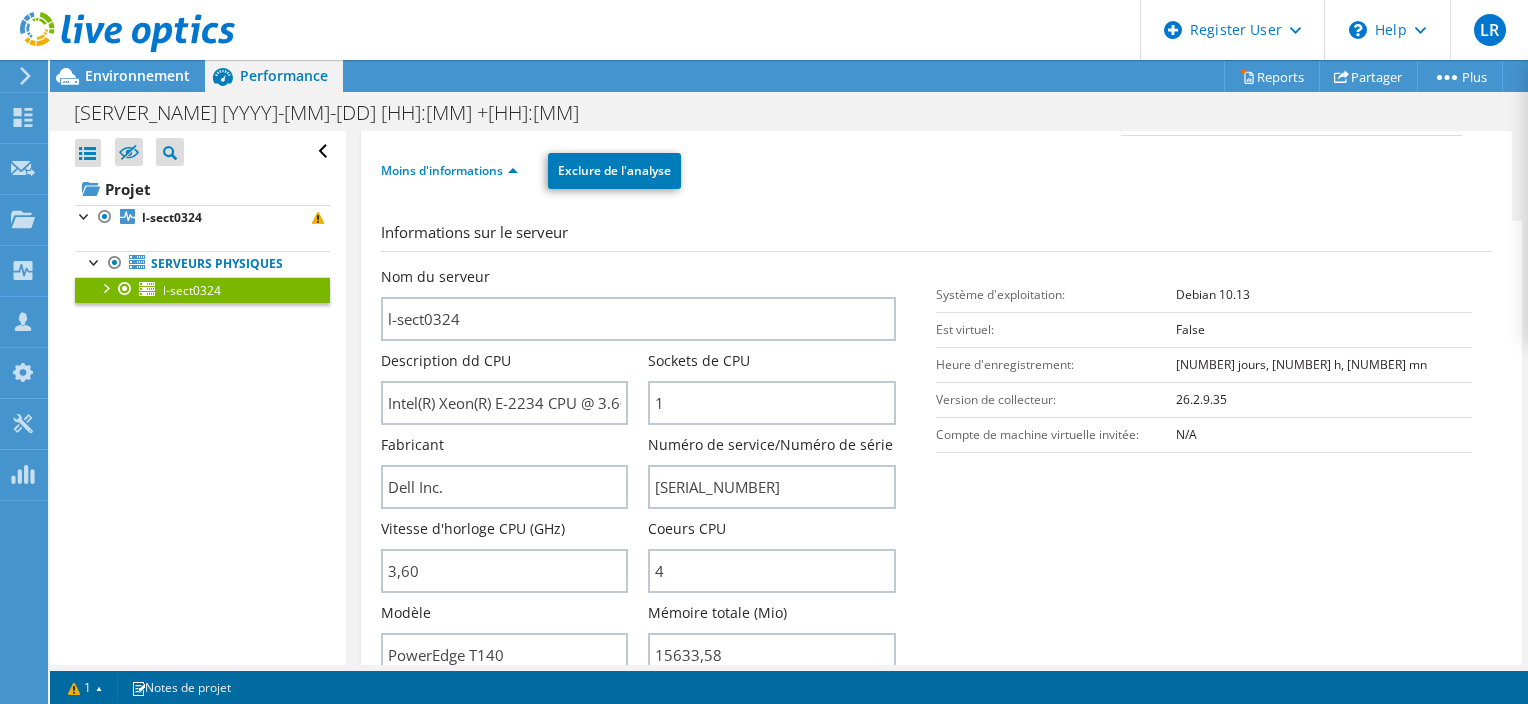 click on "Informations sur le serveur
Nom du serveur
[SERVER_NAME]
Description dd CPU
[CPU_INFO]
Sockets de CPU
[NUMBER]
Fabricant [MANUFACTURER] [NUMBER]" at bounding box center [941, 454] 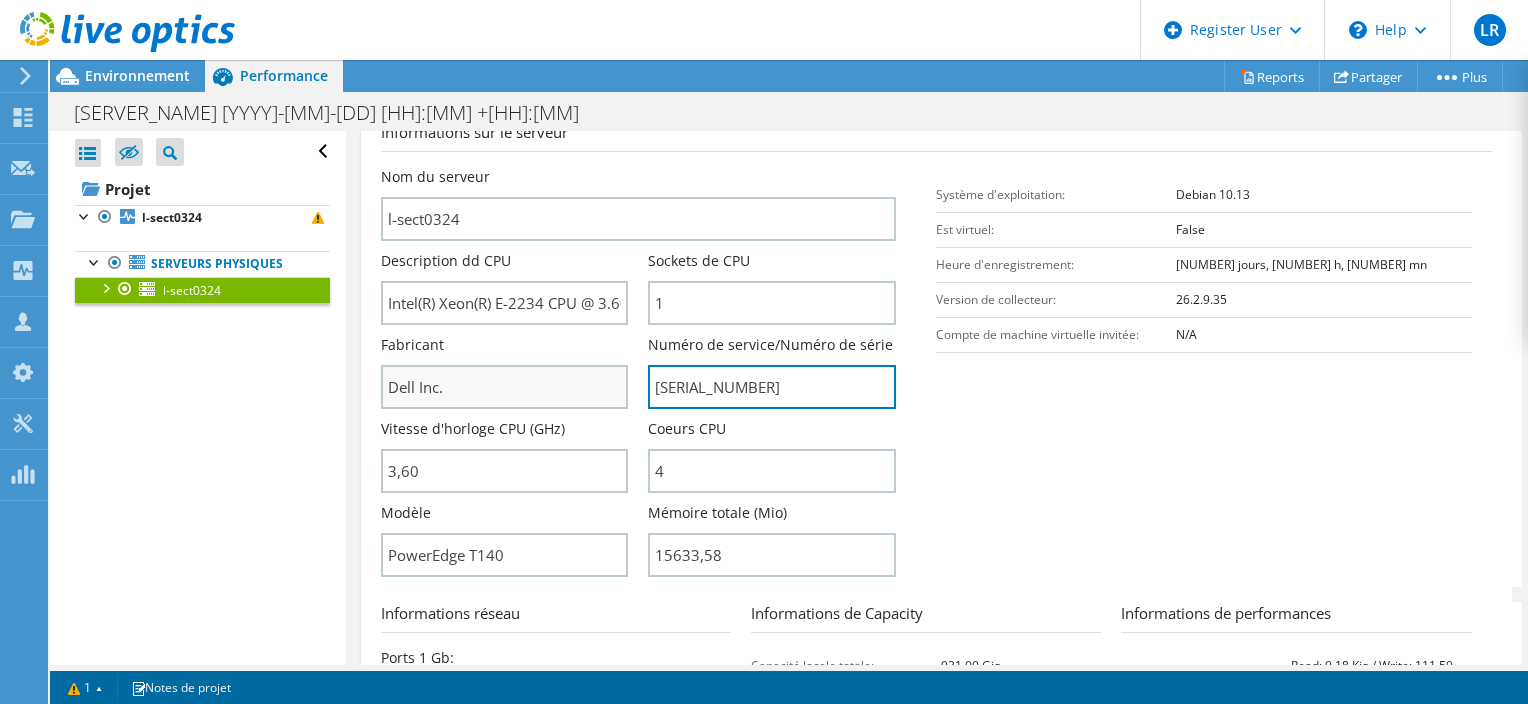 drag, startPoint x: 729, startPoint y: 392, endPoint x: 560, endPoint y: 383, distance: 169.23947 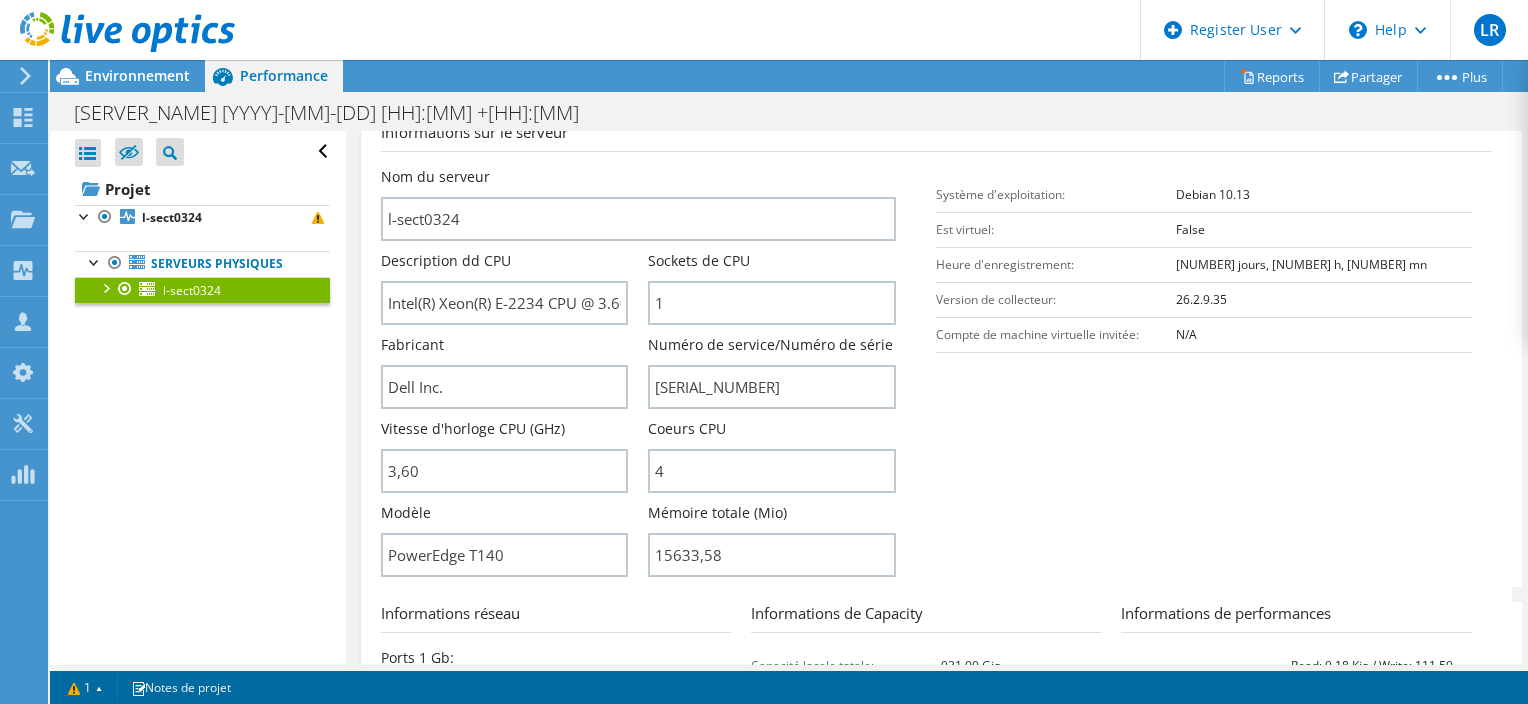 click on "Informations sur le serveur
Nom du serveur
[SERVER_NAME]
Description dd CPU
[CPU_INFO]
Sockets de CPU
[NUMBER]
Fabricant [MANUFACTURER] [NUMBER]" at bounding box center [941, 354] 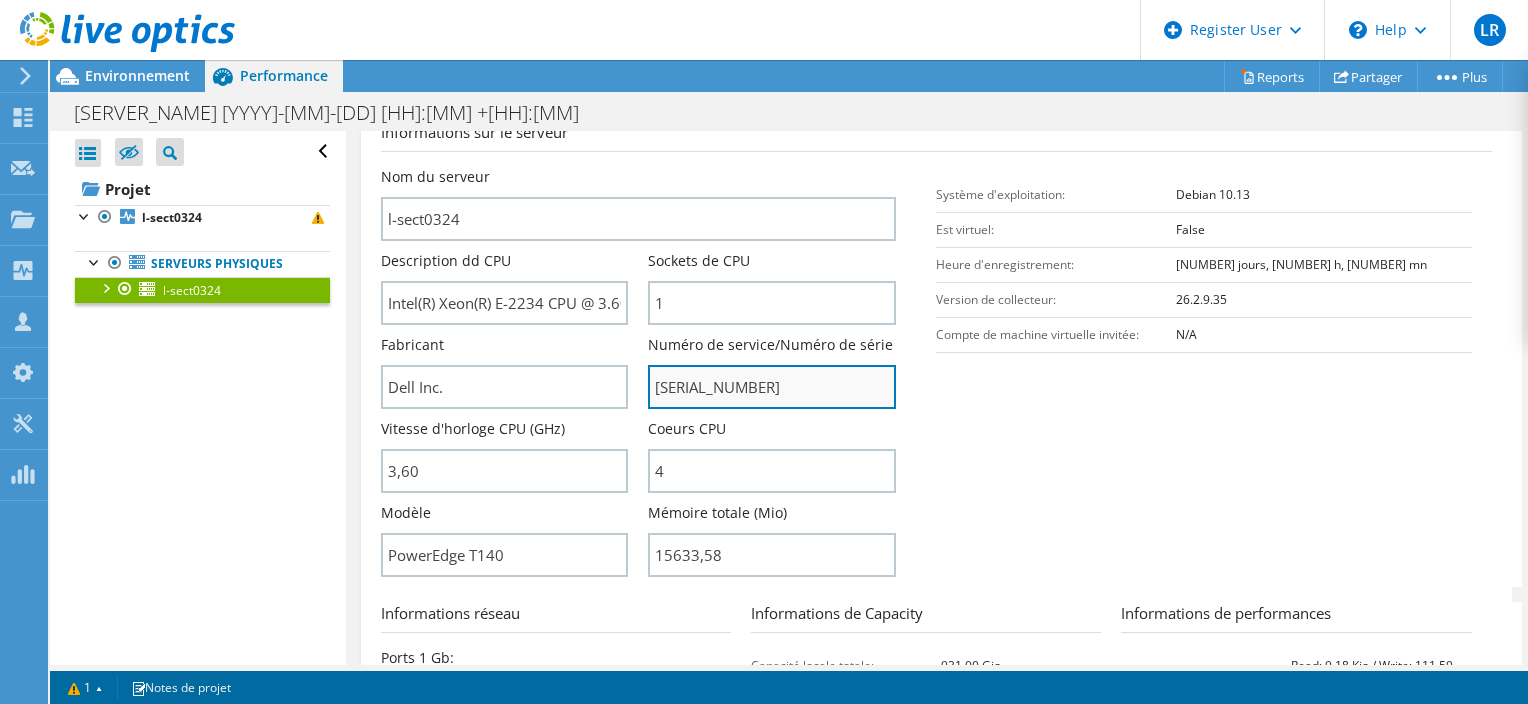 drag, startPoint x: 679, startPoint y: 378, endPoint x: 660, endPoint y: 378, distance: 19 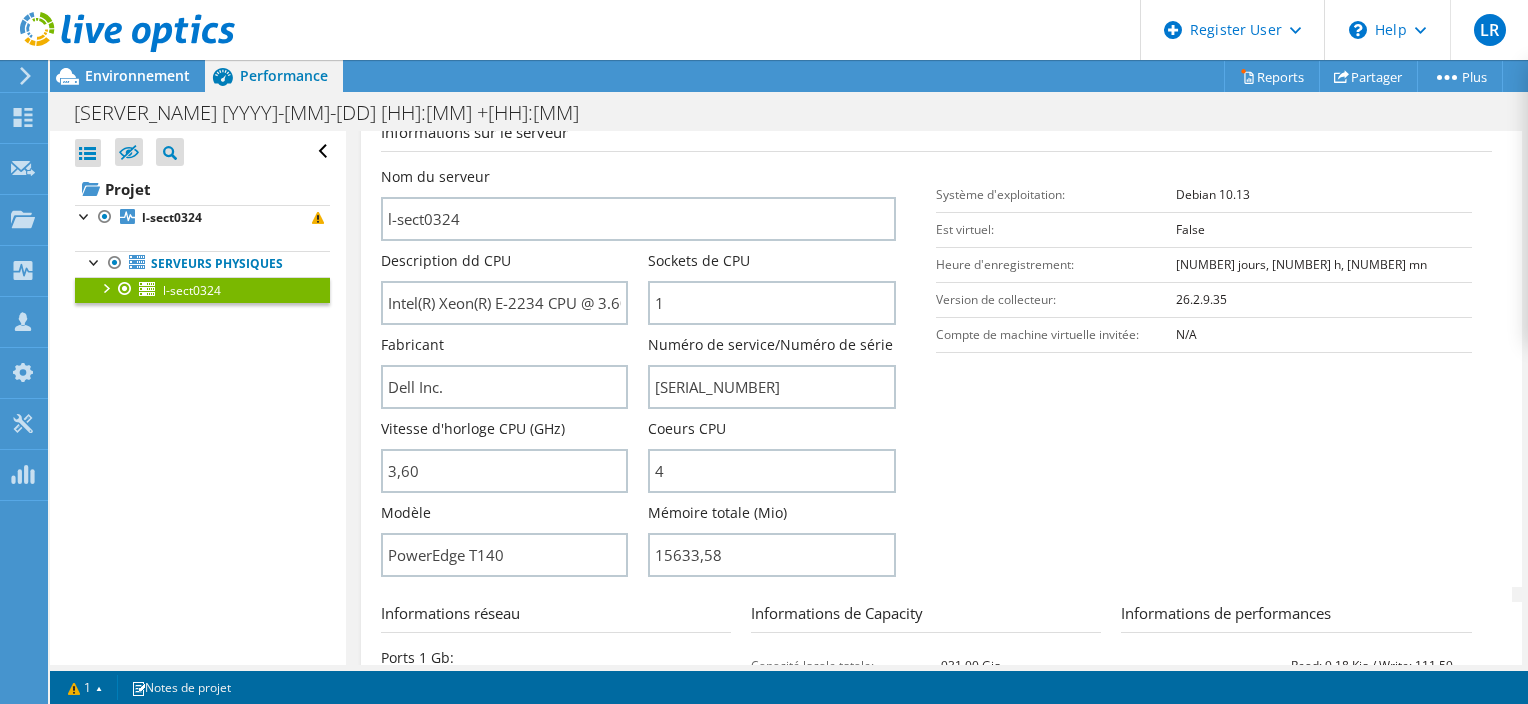 click on "Numéro de service/Numéro de série
[SERIAL_NUMBER]" at bounding box center [782, 377] 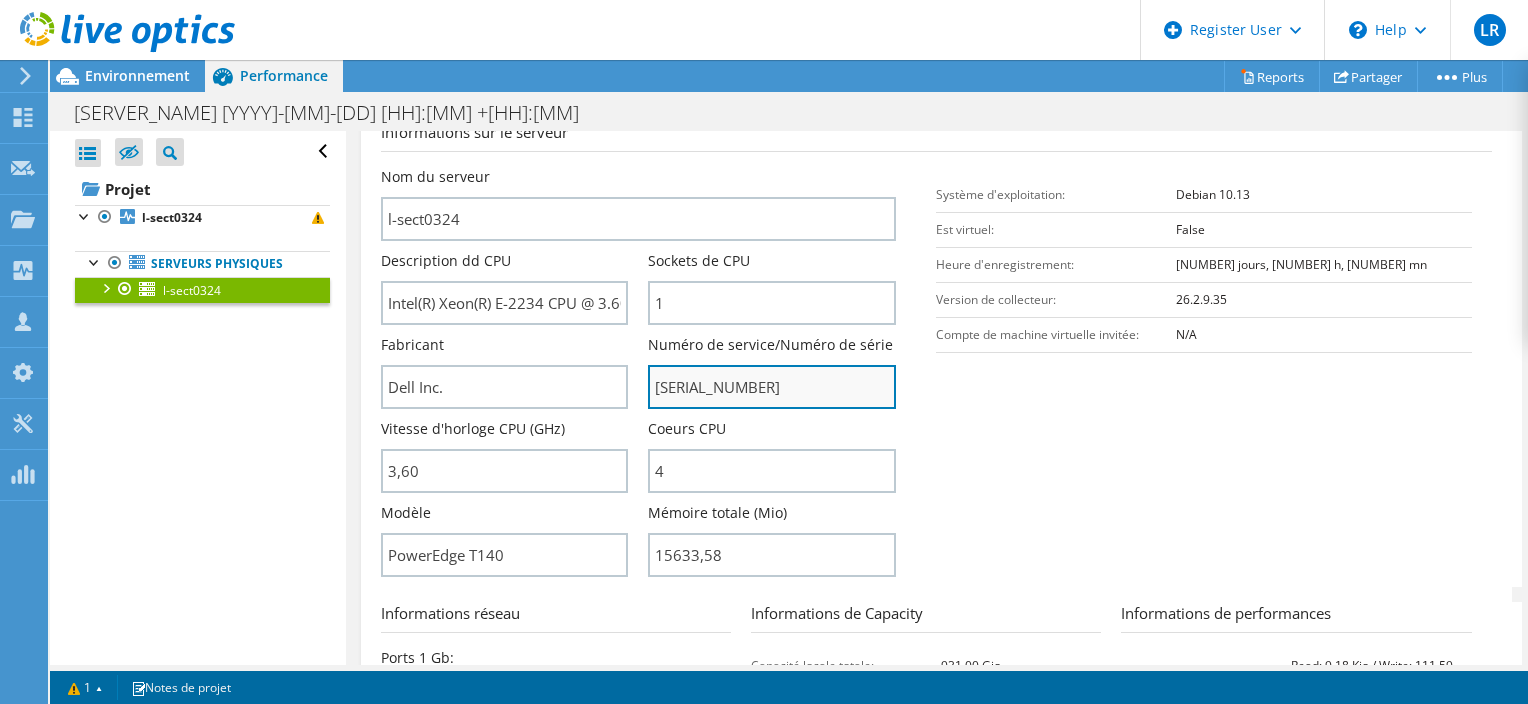 click on "[SERIAL_NUMBER]" at bounding box center [772, 387] 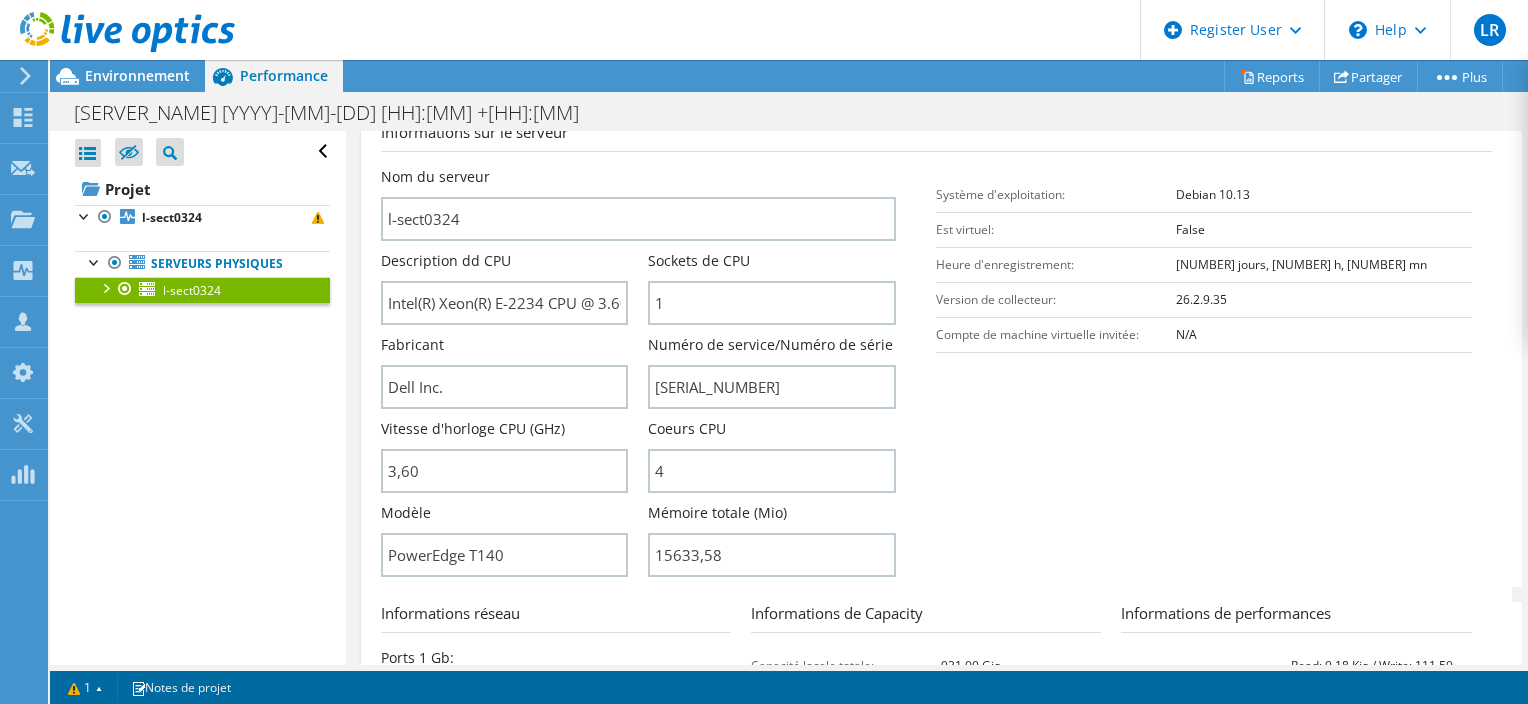 click on "Informations sur le serveur
Nom du serveur
[SERVER_NAME]
Description dd CPU
[CPU_INFO]
Sockets de CPU
[NUMBER]
Fabricant [MANUFACTURER] [NUMBER]" at bounding box center [941, 354] 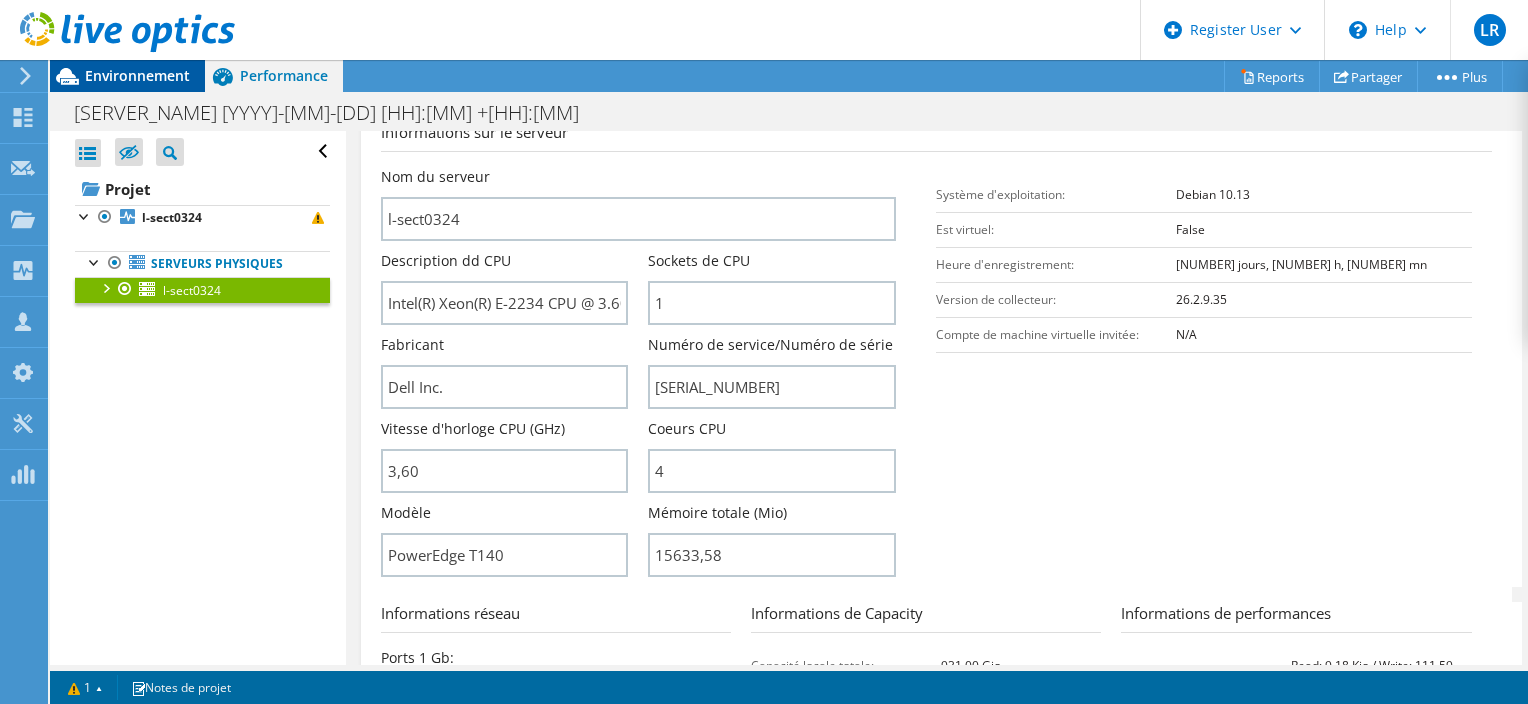 click on "Environnement" at bounding box center (127, 76) 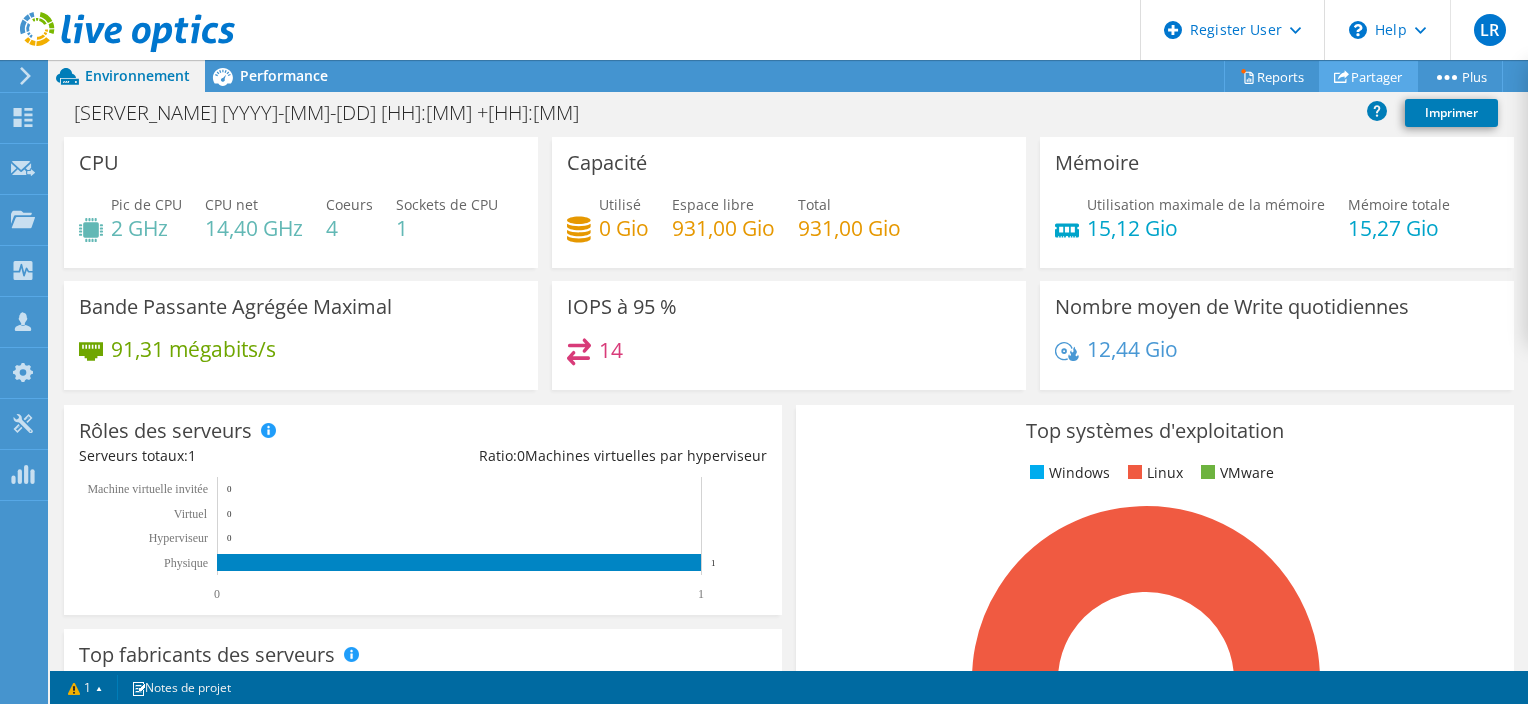 click on "Partager" at bounding box center (1368, 76) 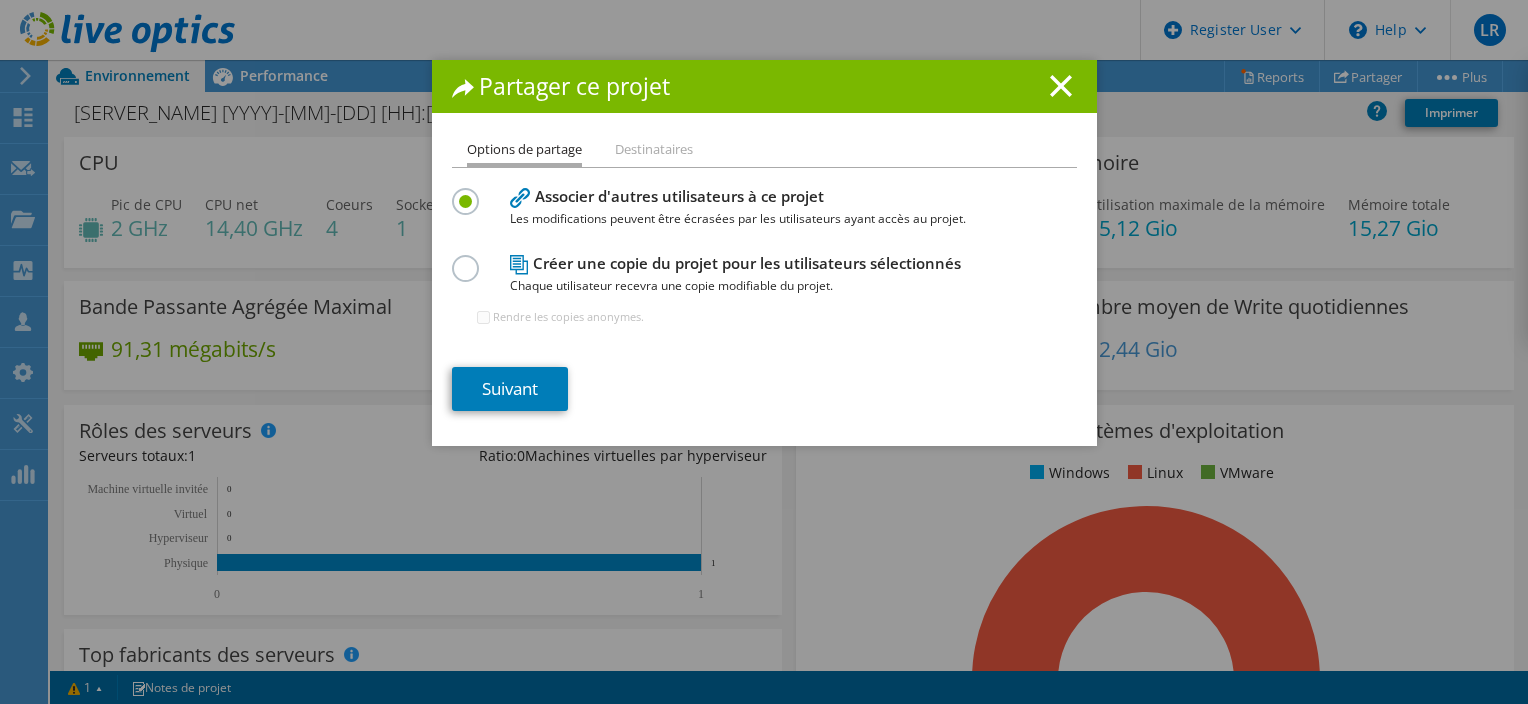 click on "Destinataires" at bounding box center [654, 150] 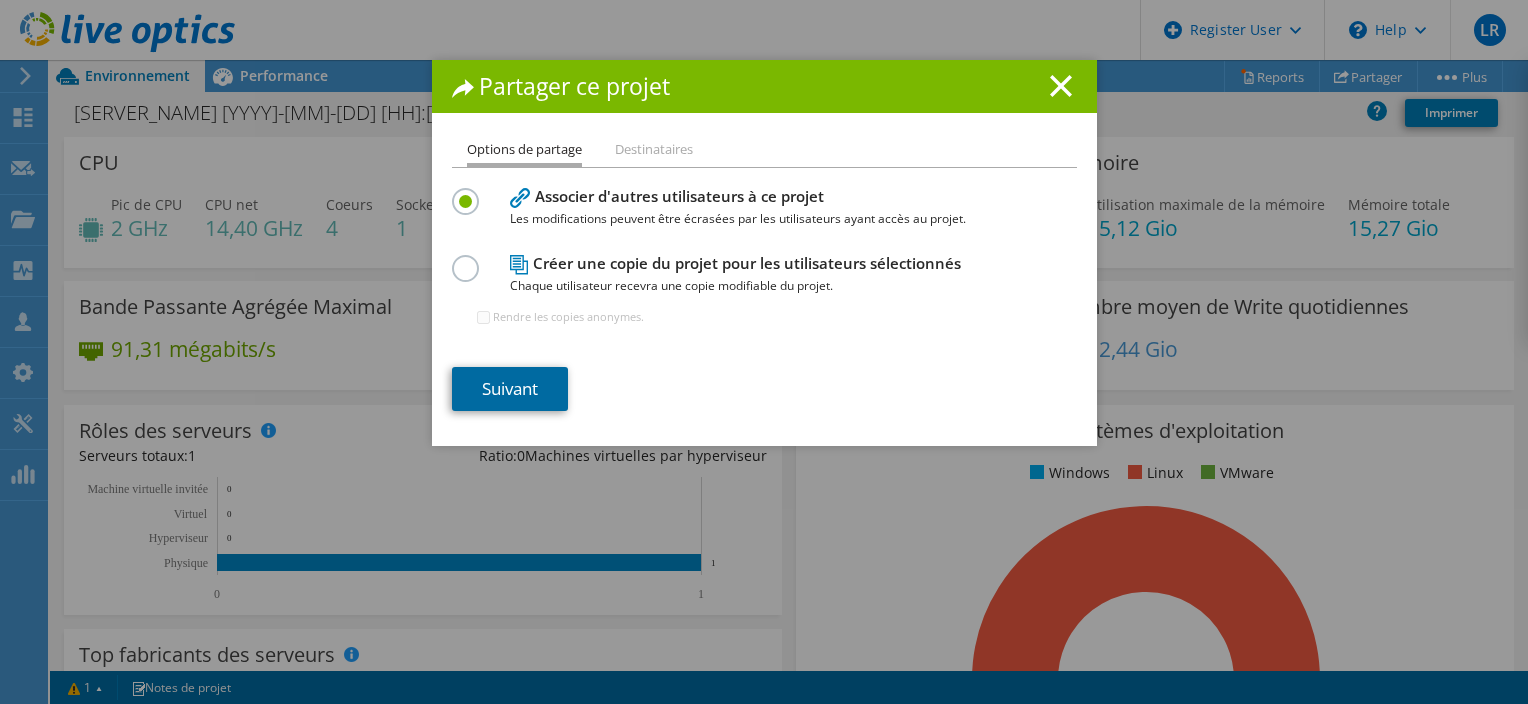click on "Suivant" at bounding box center [510, 389] 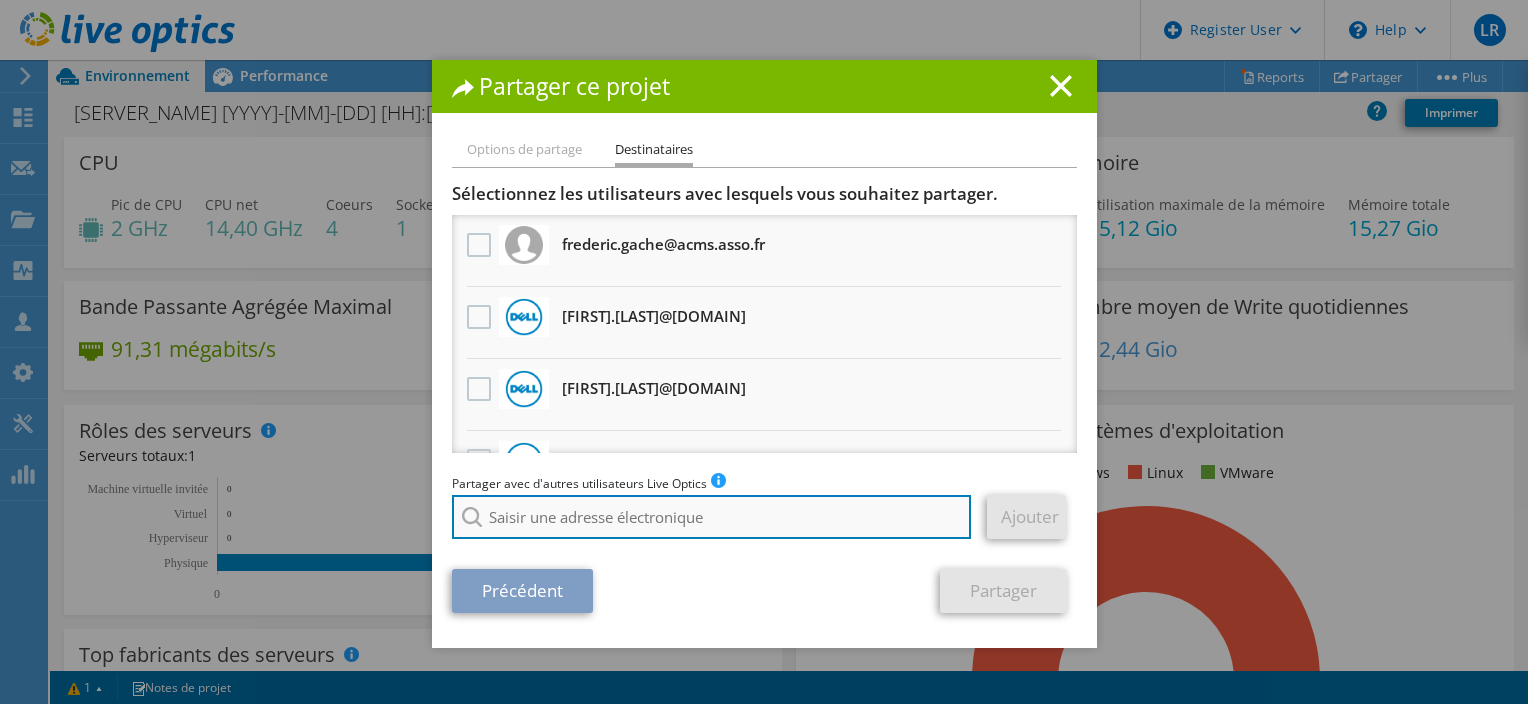 click at bounding box center (712, 517) 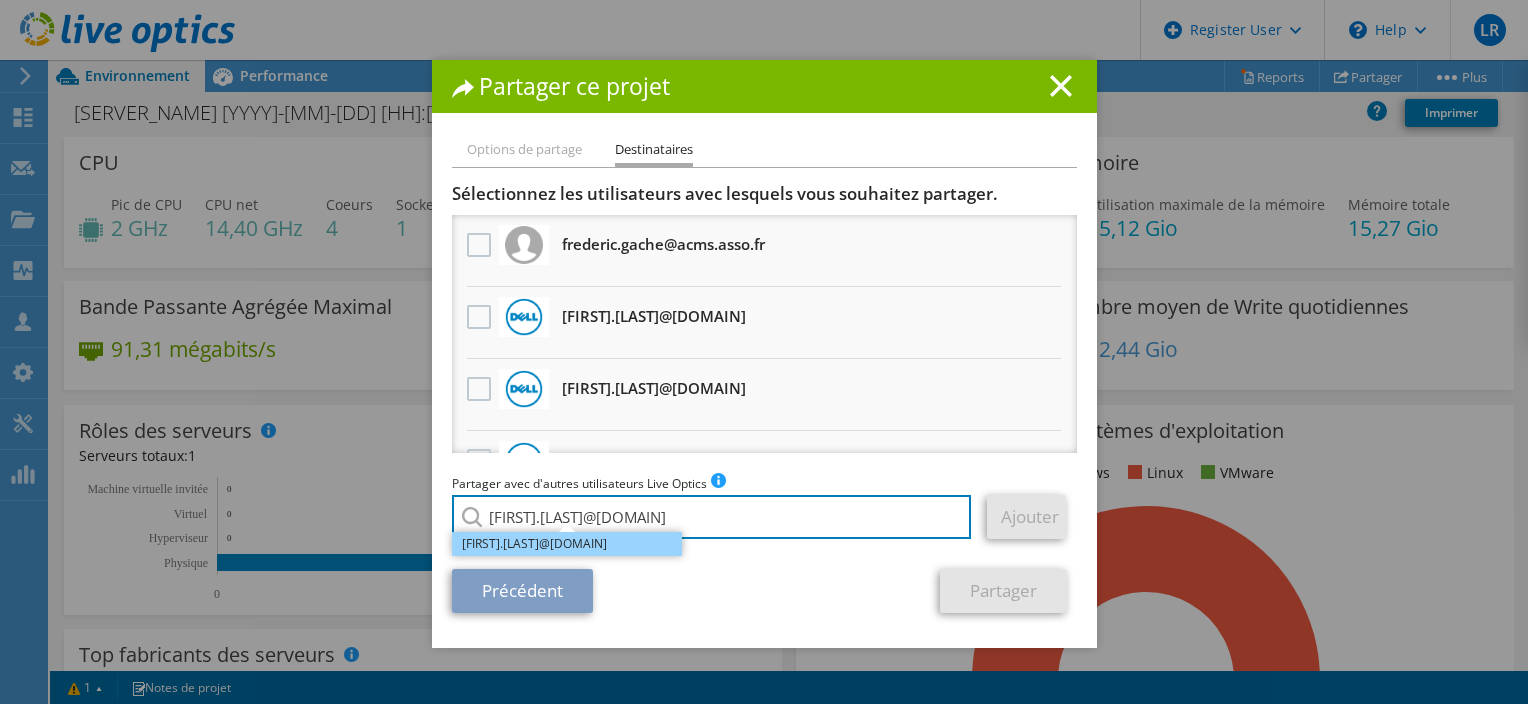 type on "[FIRST].[LAST]@[DOMAIN]" 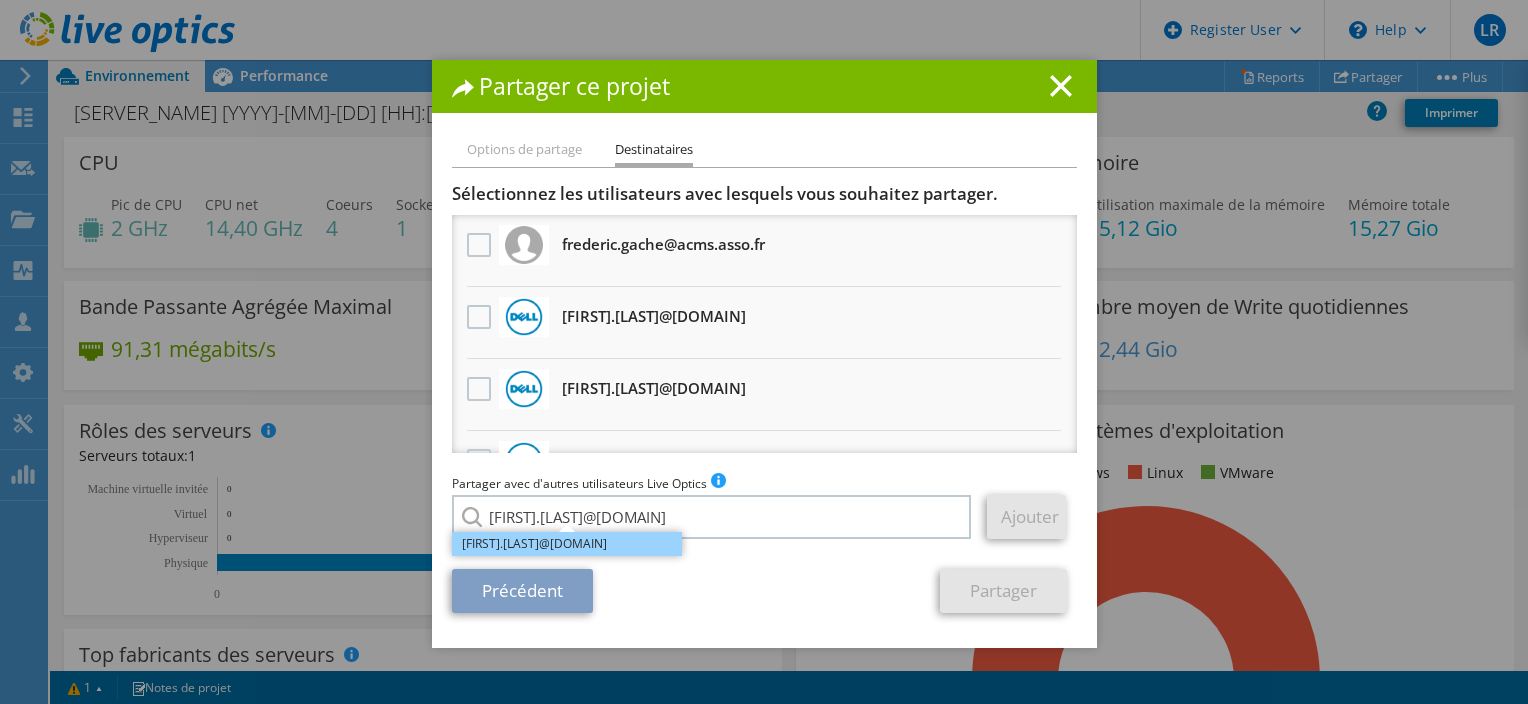 click on "[FIRST].[LAST]@[DOMAIN]" at bounding box center [567, 544] 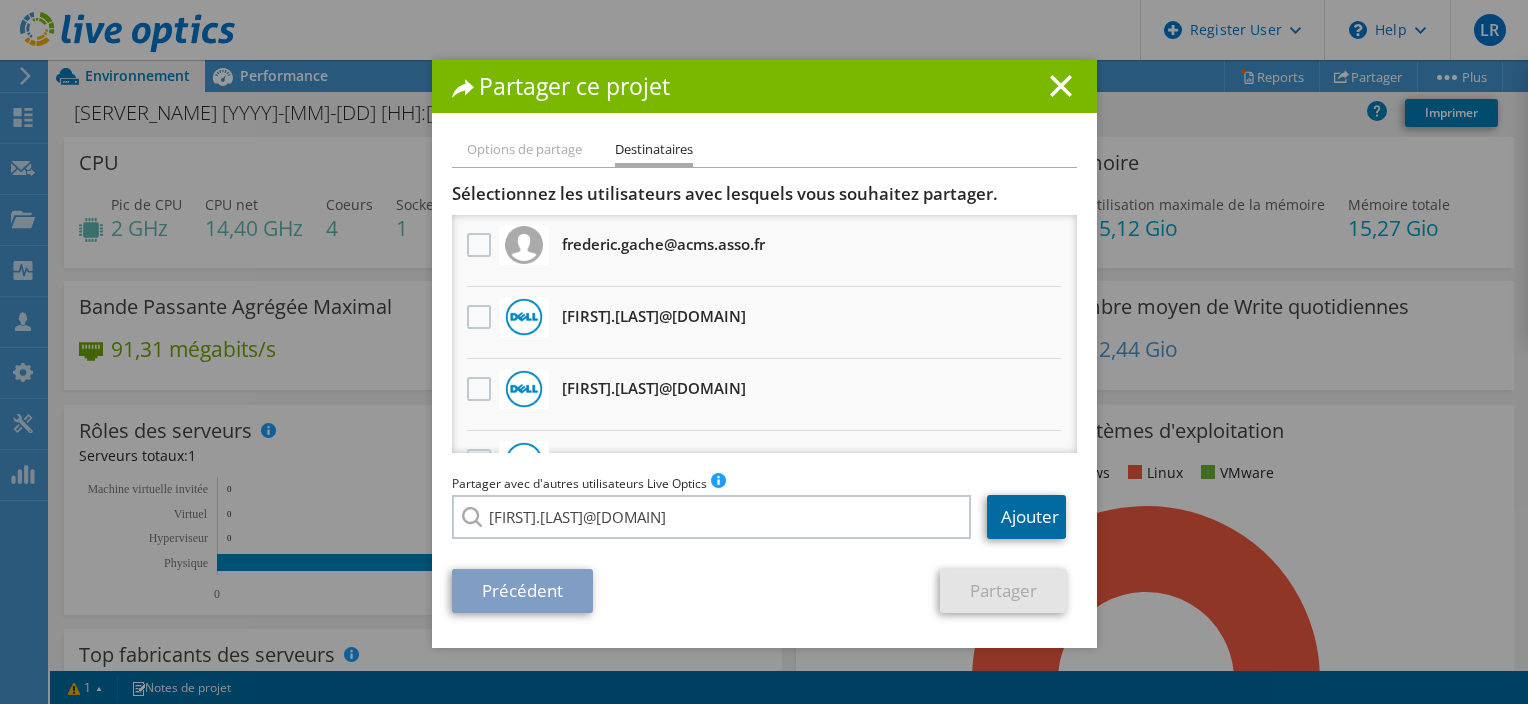 click on "Ajouter" at bounding box center (1026, 517) 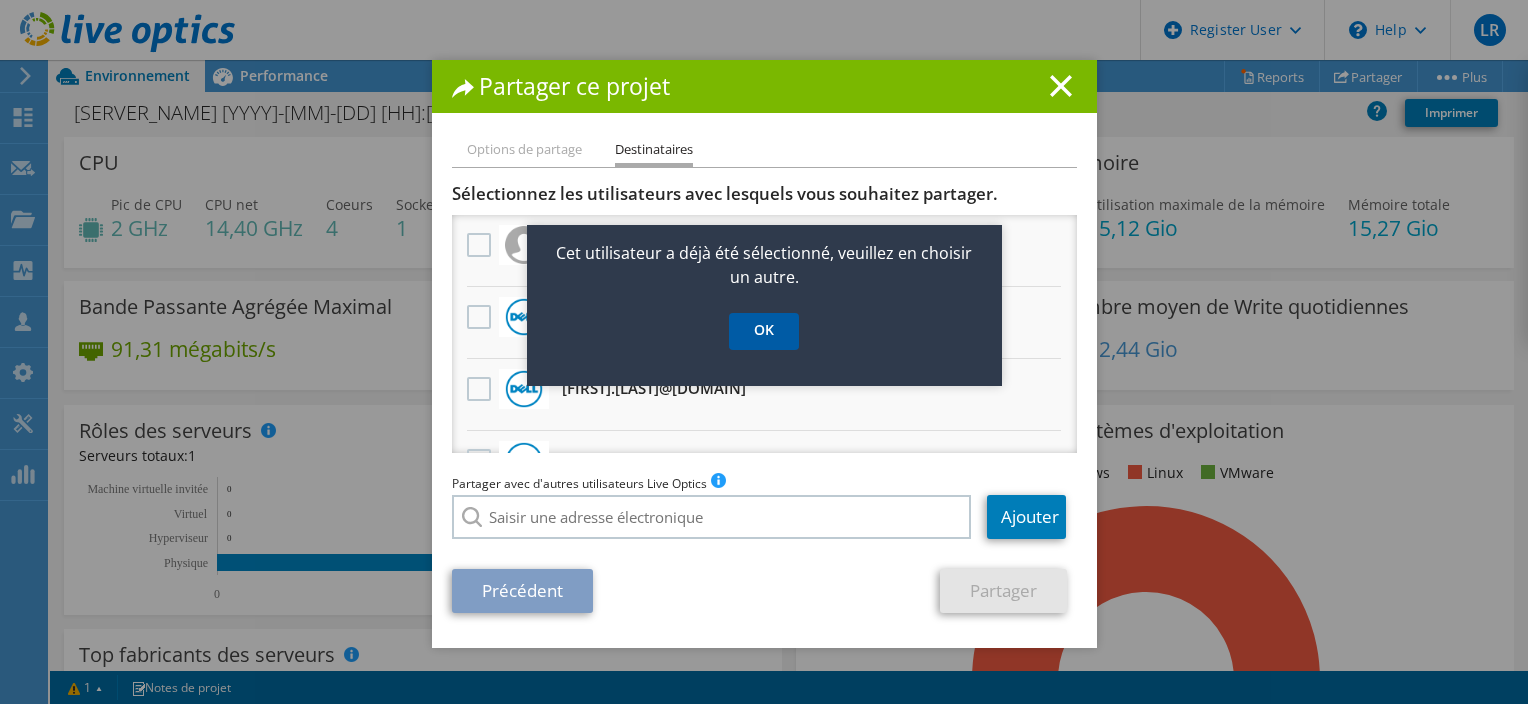 click on "OK" at bounding box center [764, 331] 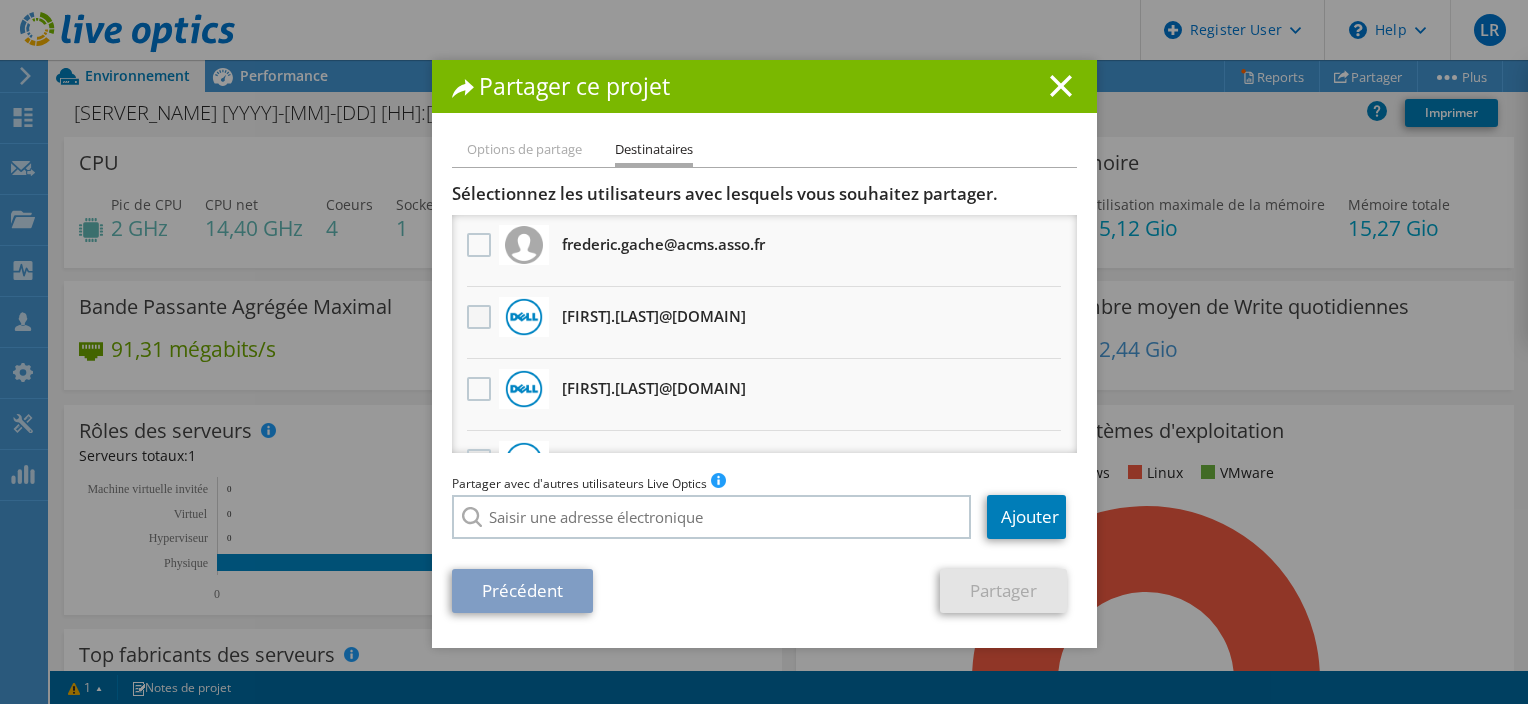 click at bounding box center [481, 317] 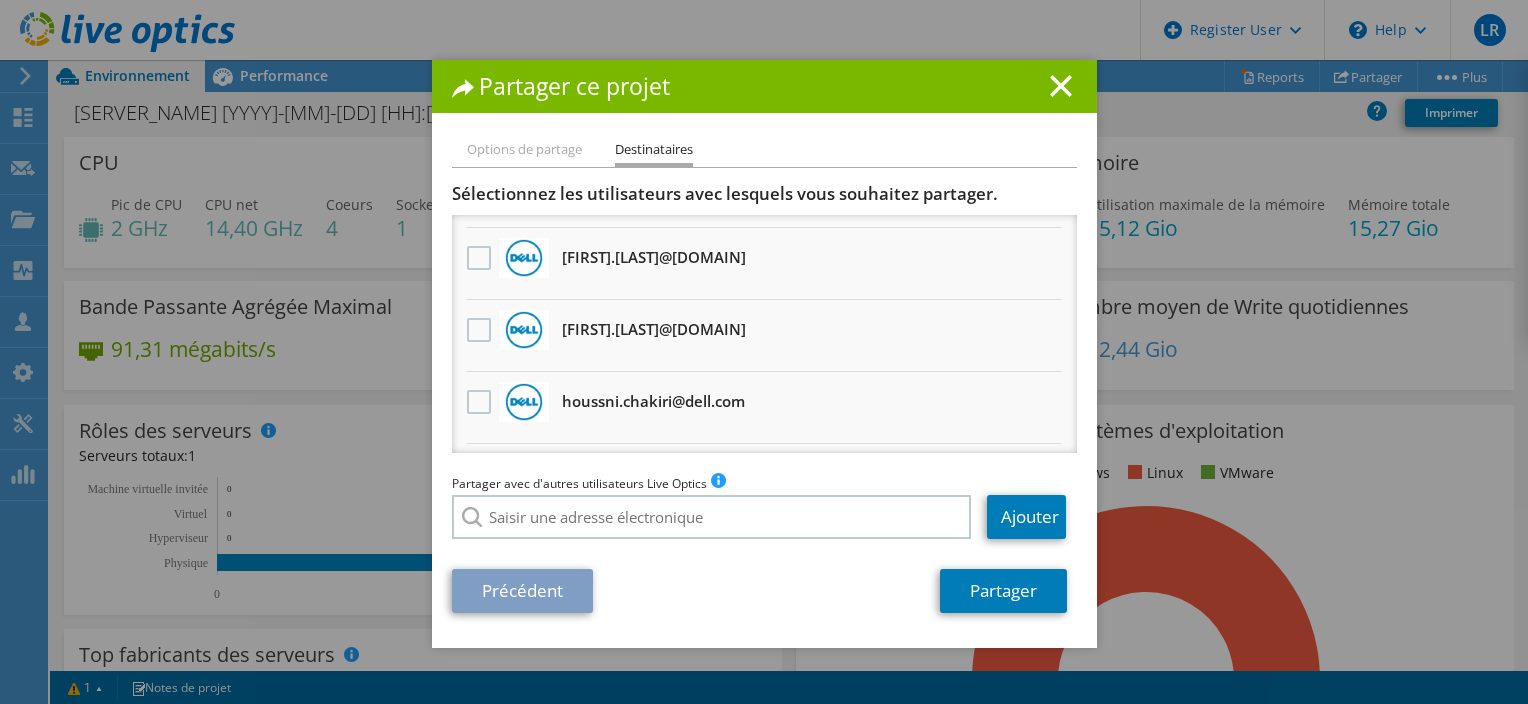 scroll, scrollTop: 0, scrollLeft: 0, axis: both 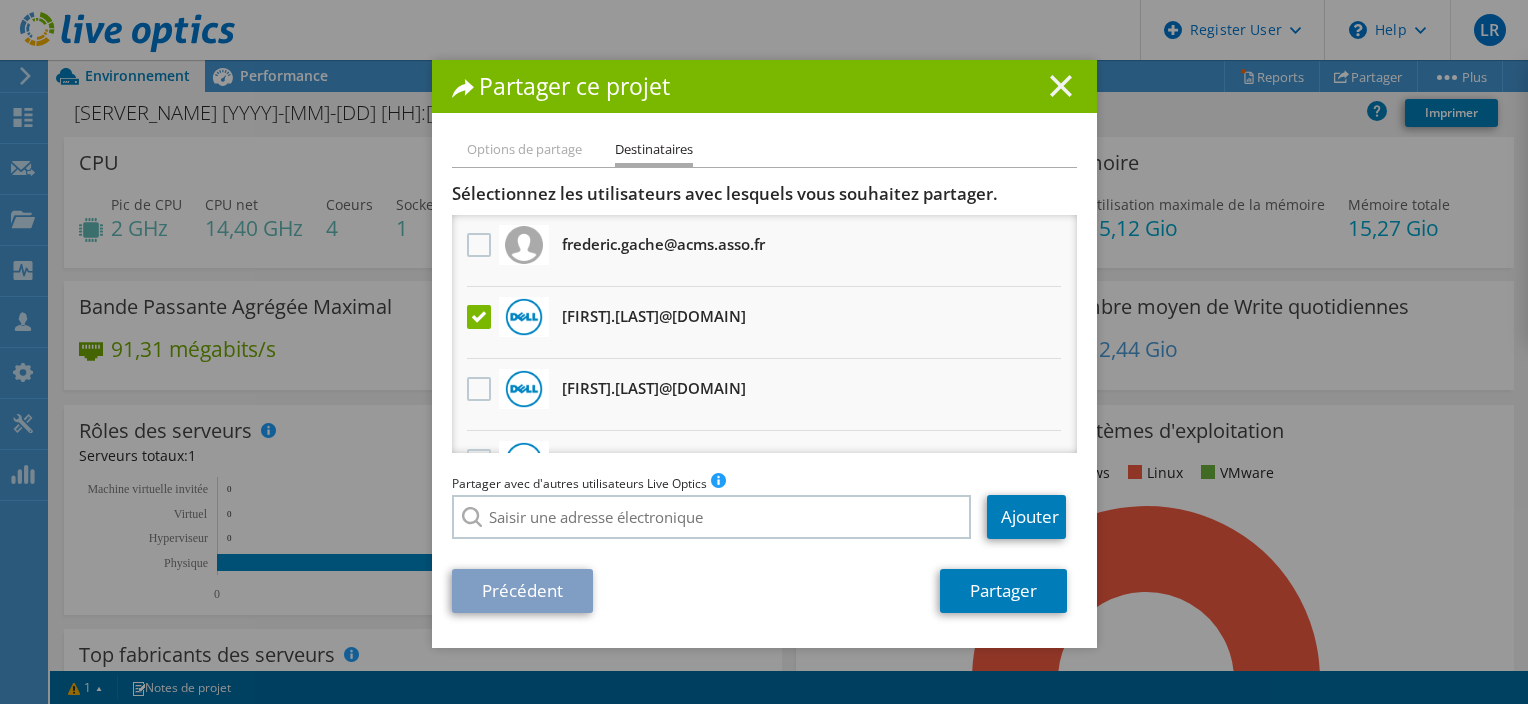 click 